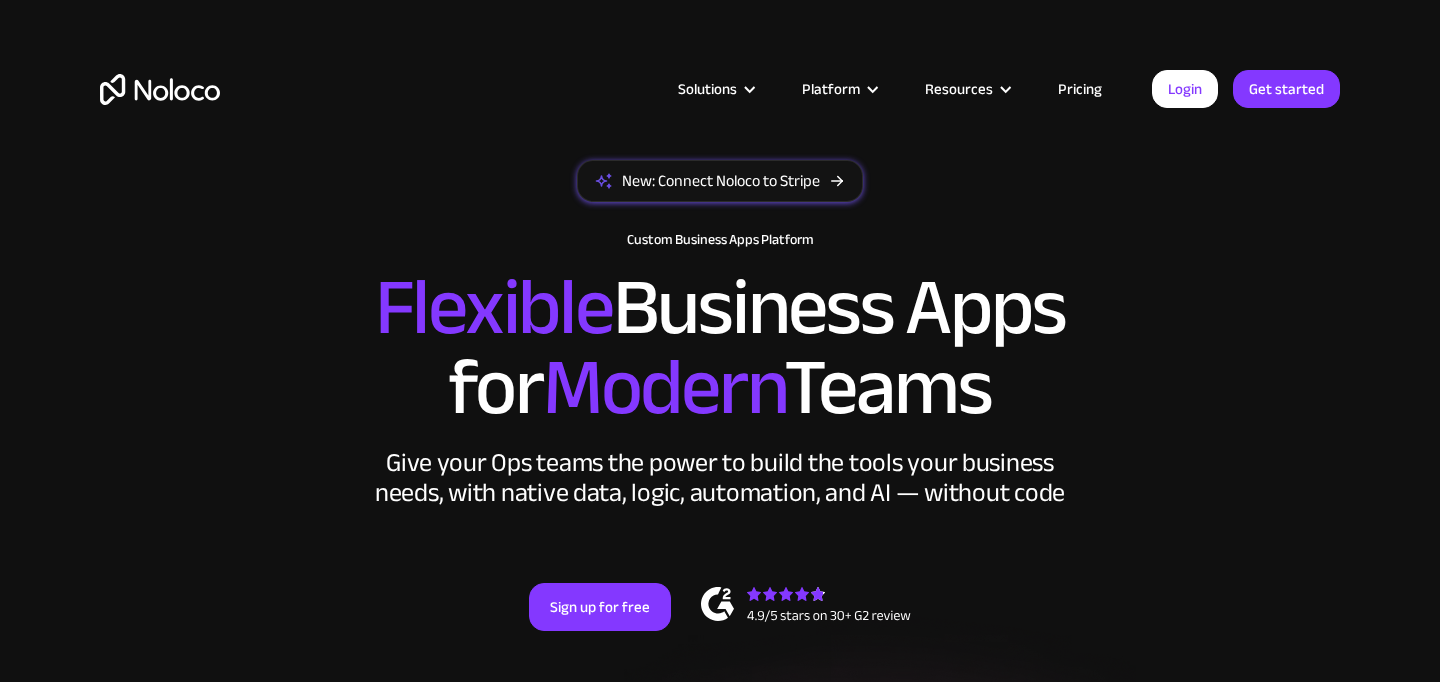 scroll, scrollTop: 0, scrollLeft: 0, axis: both 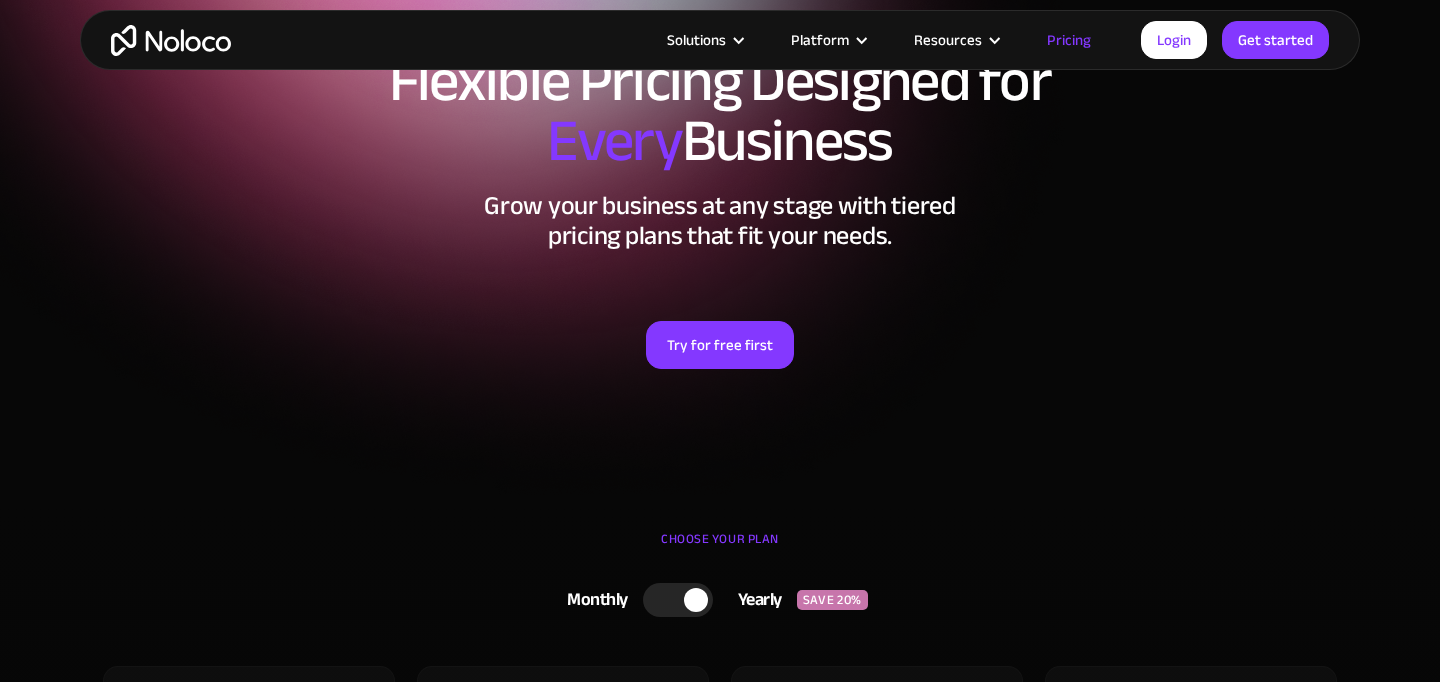 click on "Try for free first" at bounding box center (720, 345) 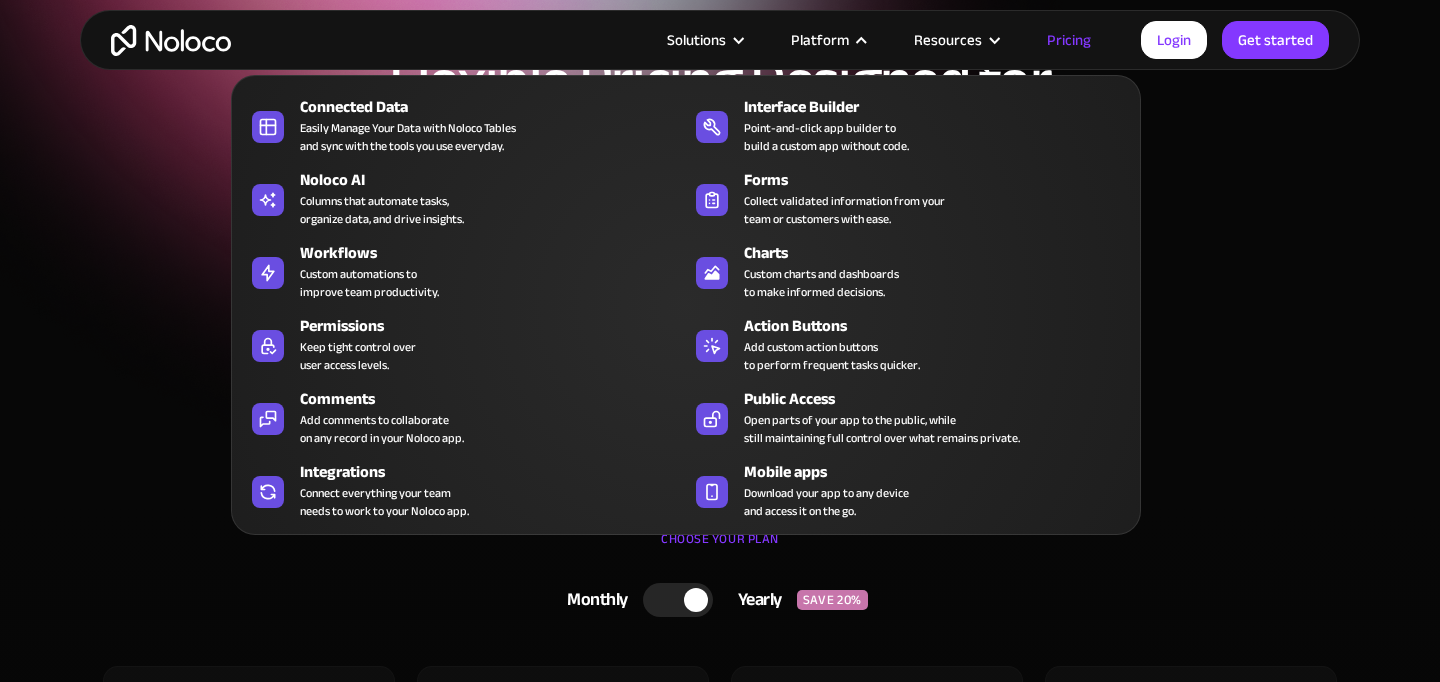 scroll, scrollTop: 0, scrollLeft: 0, axis: both 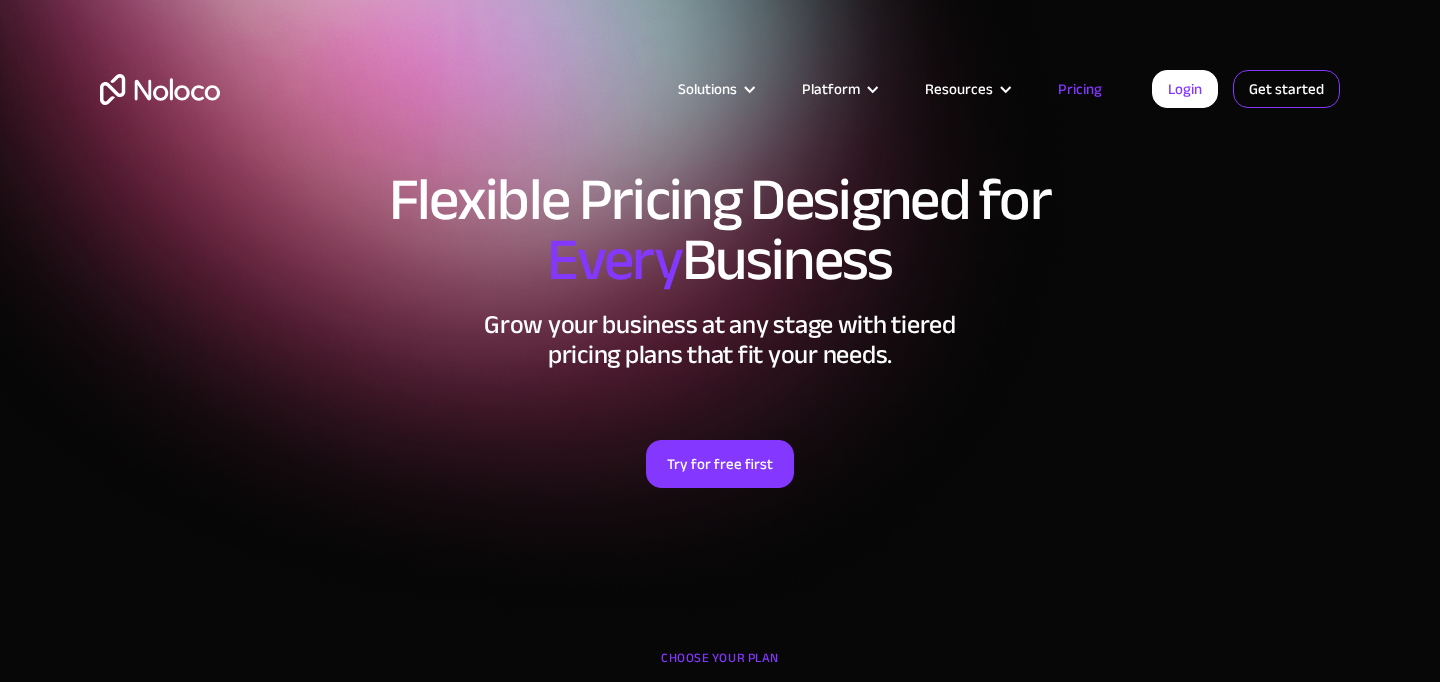 click on "Get started" at bounding box center [0, 0] 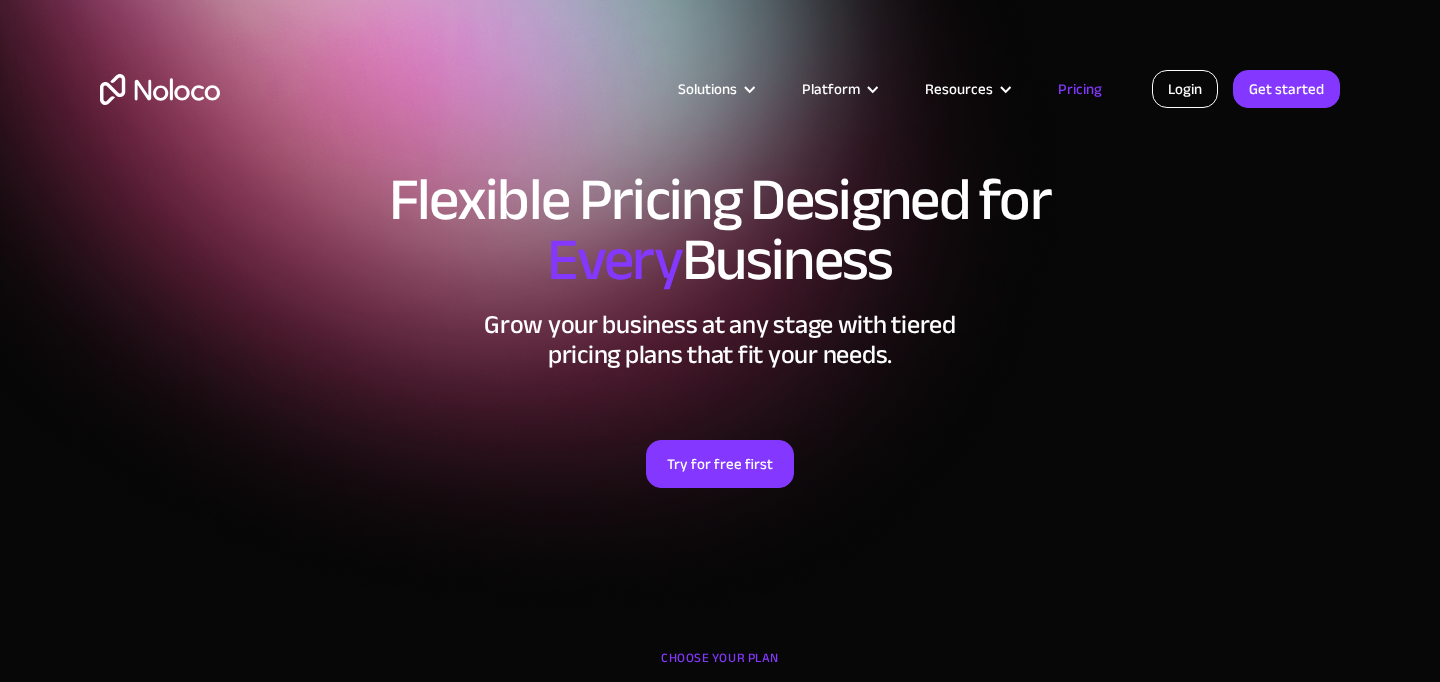 click on "Login" at bounding box center [1185, 89] 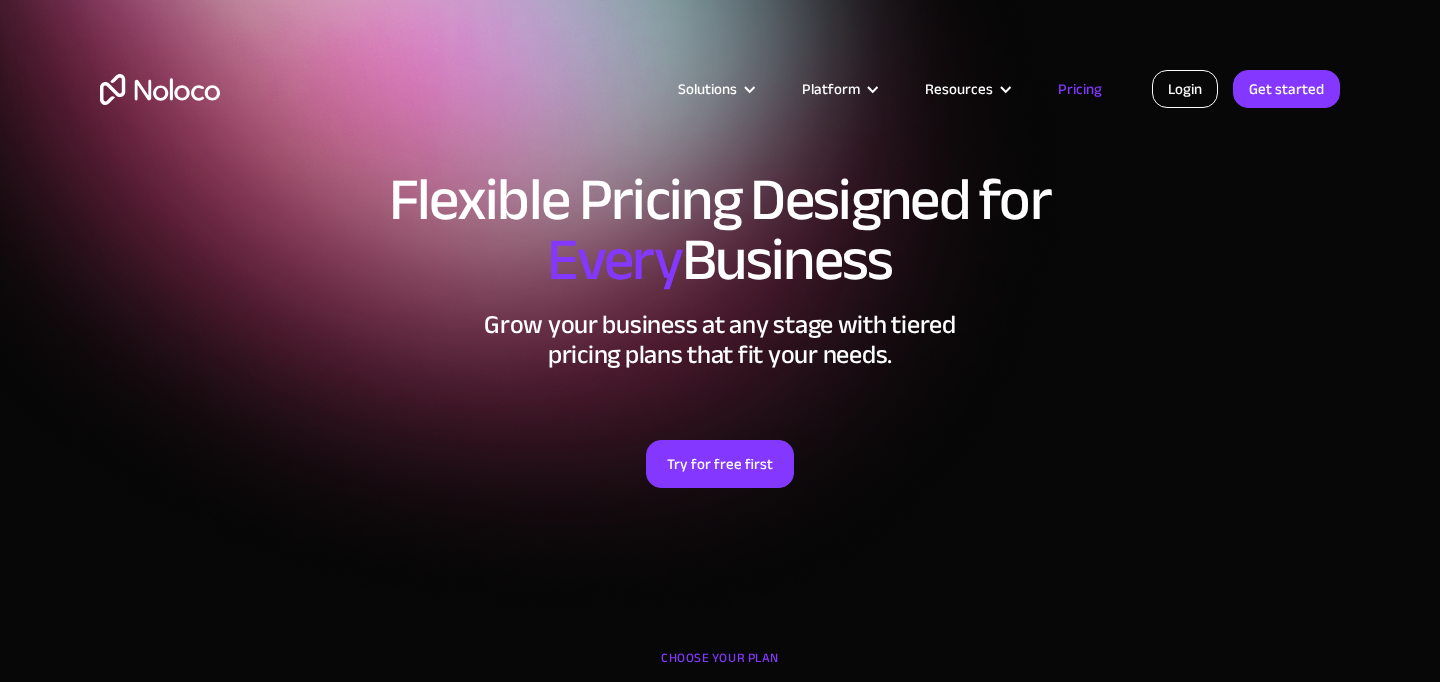 click on "Login" at bounding box center (1185, 89) 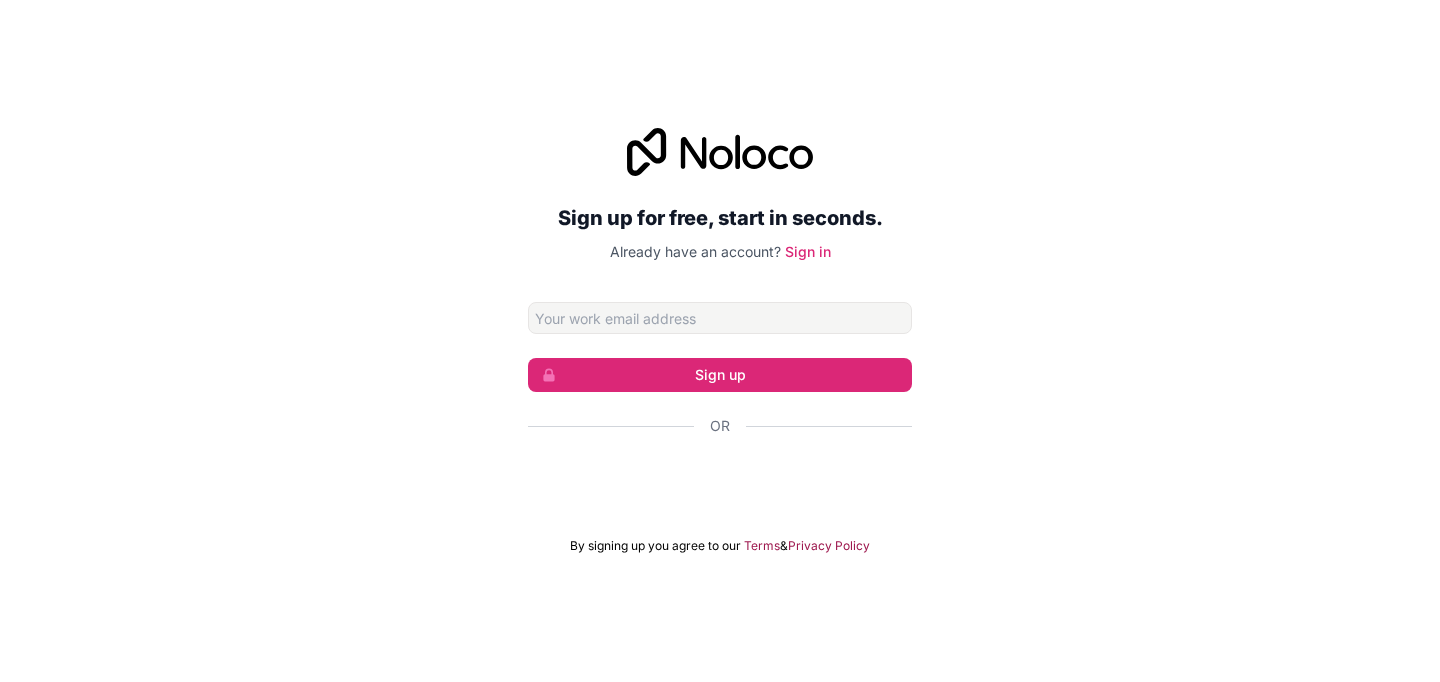 scroll, scrollTop: 0, scrollLeft: 0, axis: both 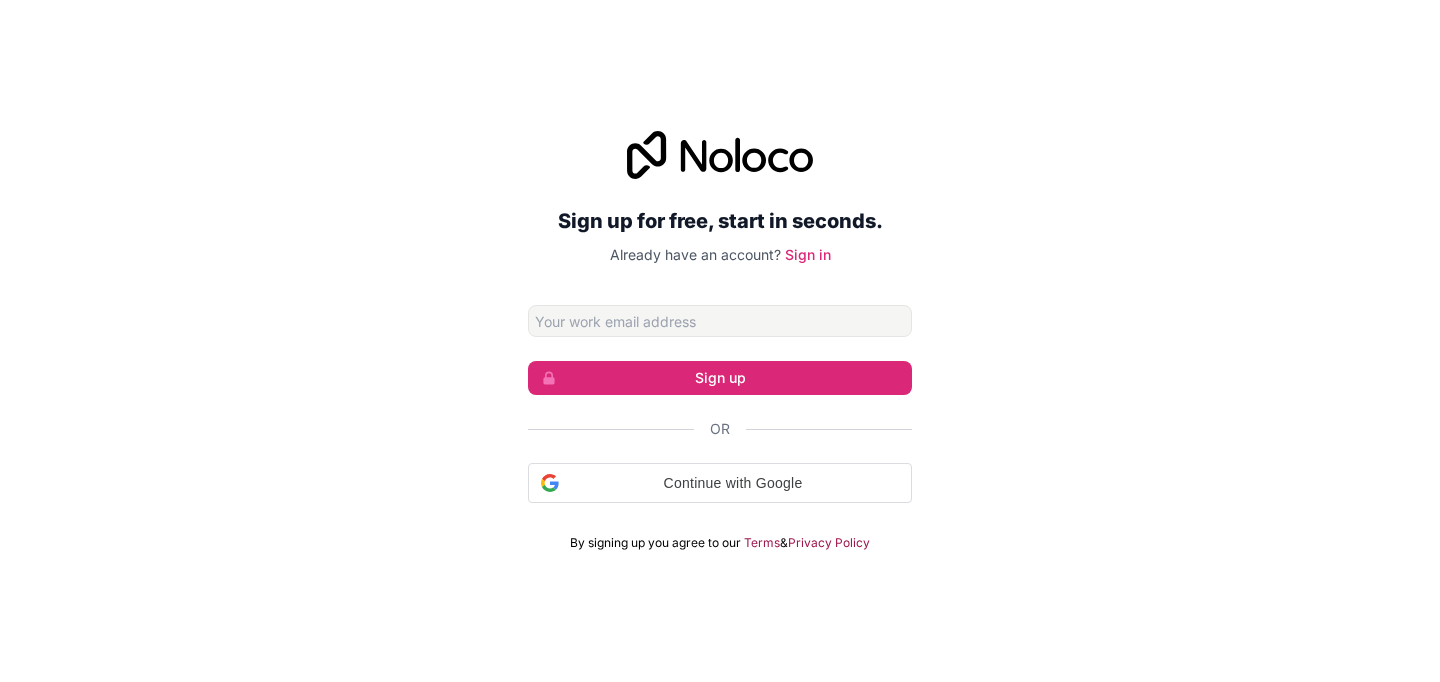 click at bounding box center (720, 321) 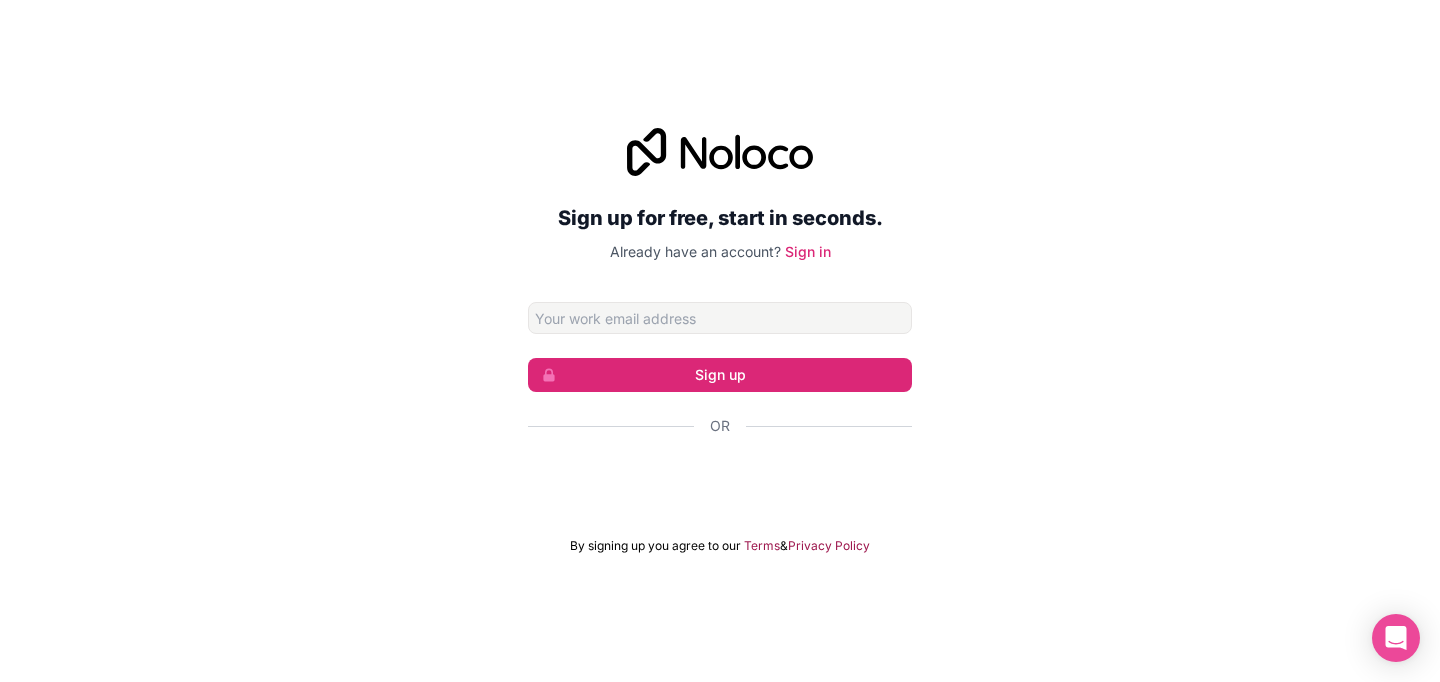 type on "majorbrief@gmail.com" 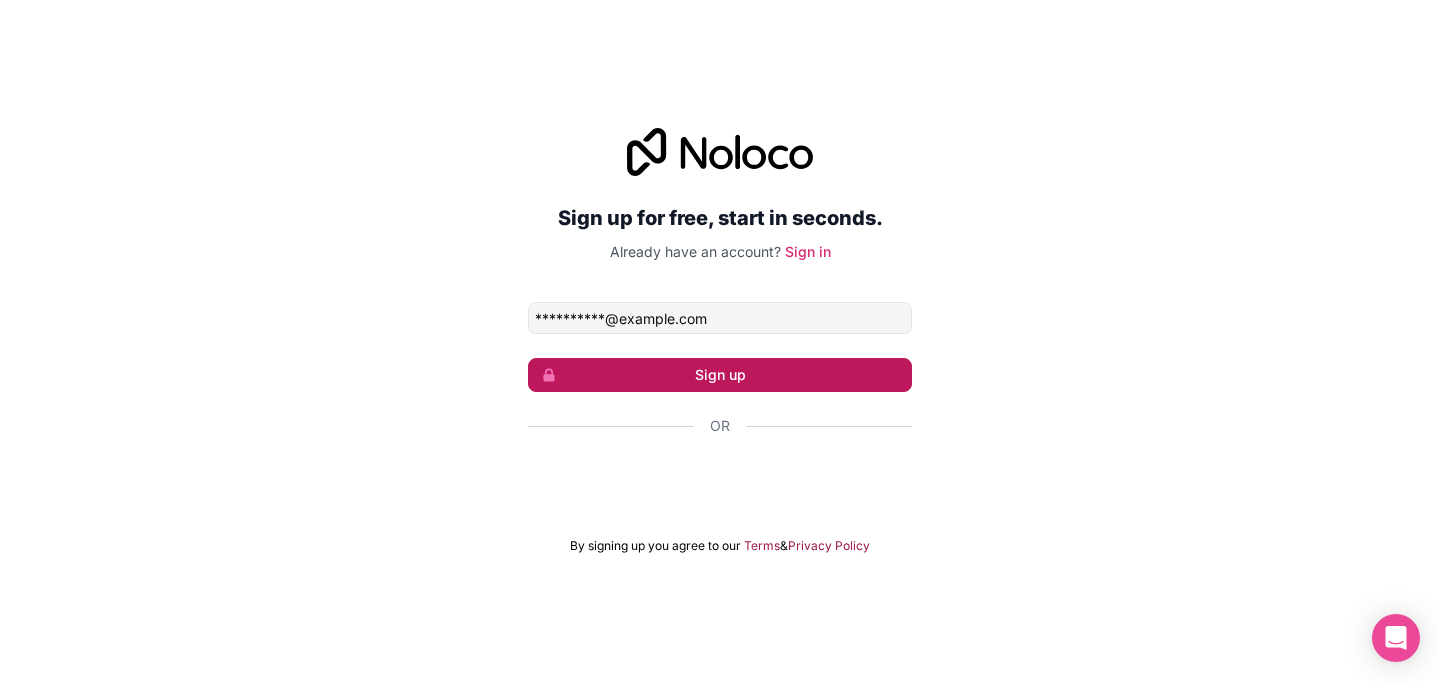 click on "Sign up" at bounding box center [720, 375] 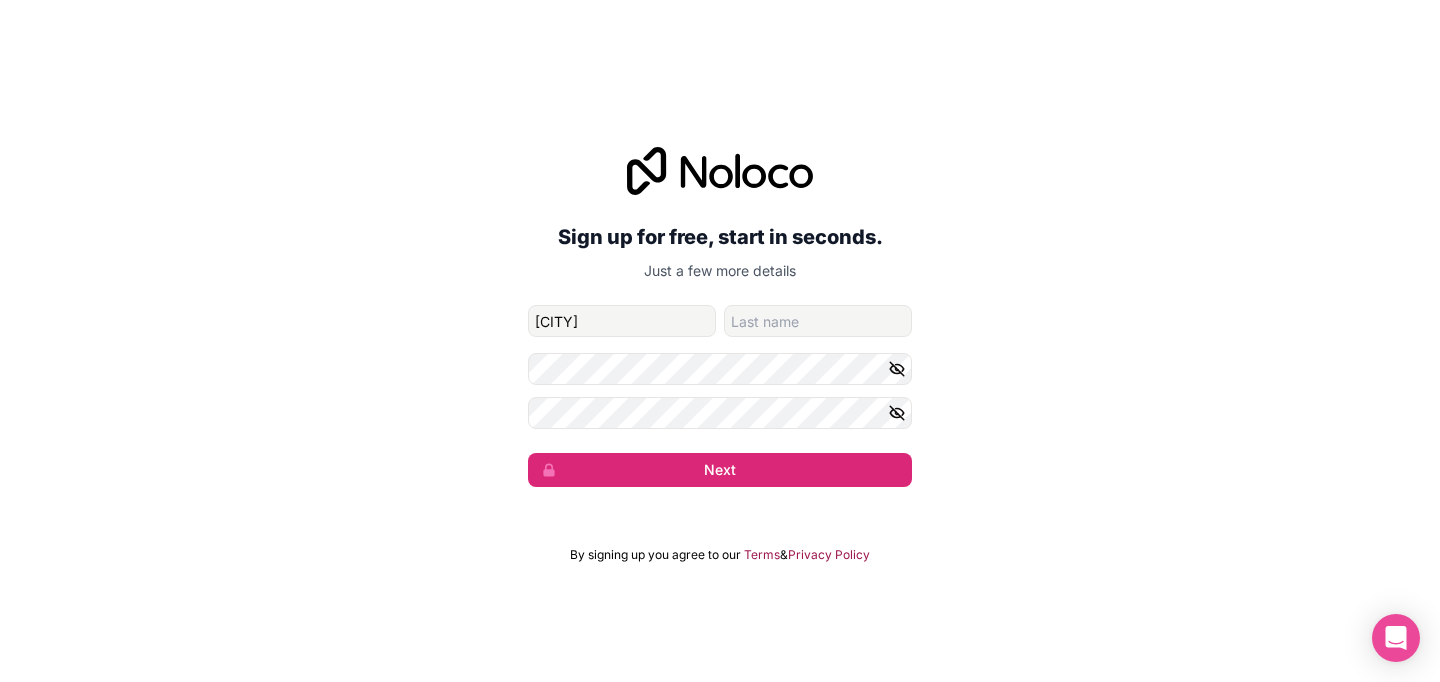 type on "[FIRST]" 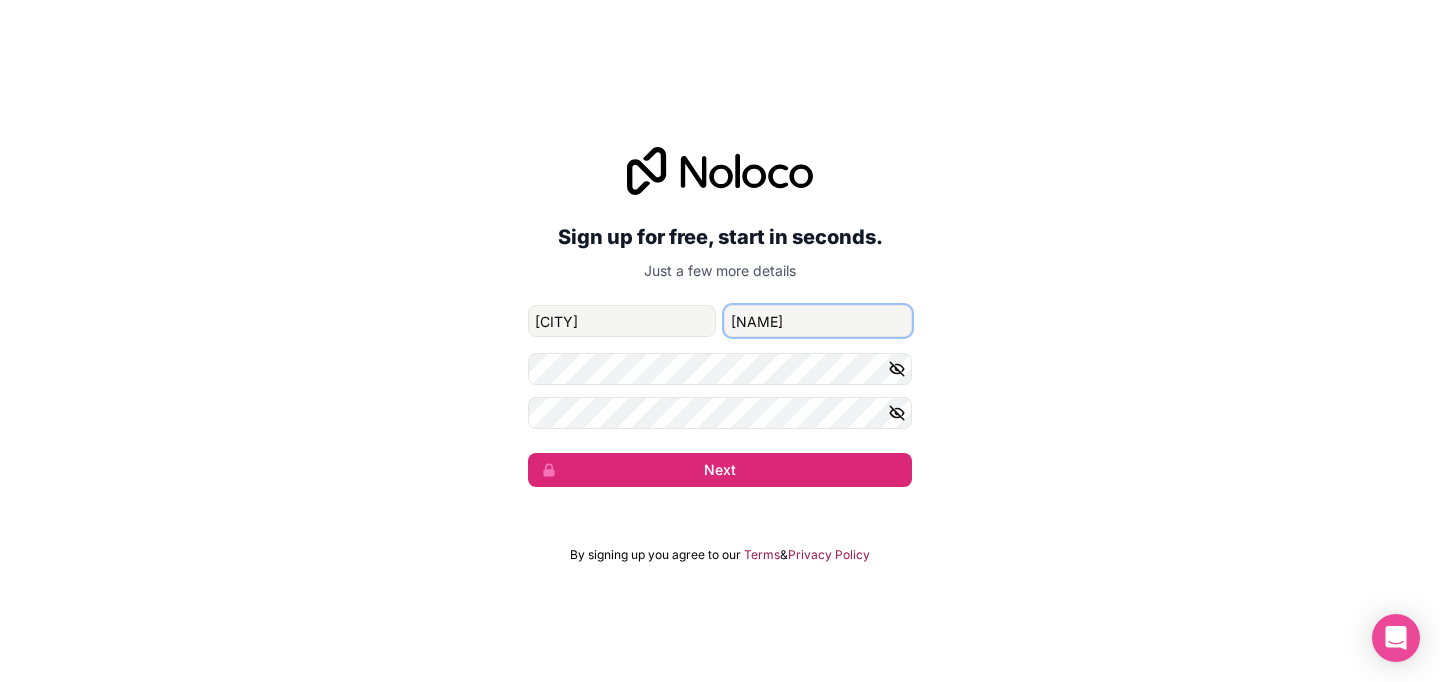 type on "[LAST]" 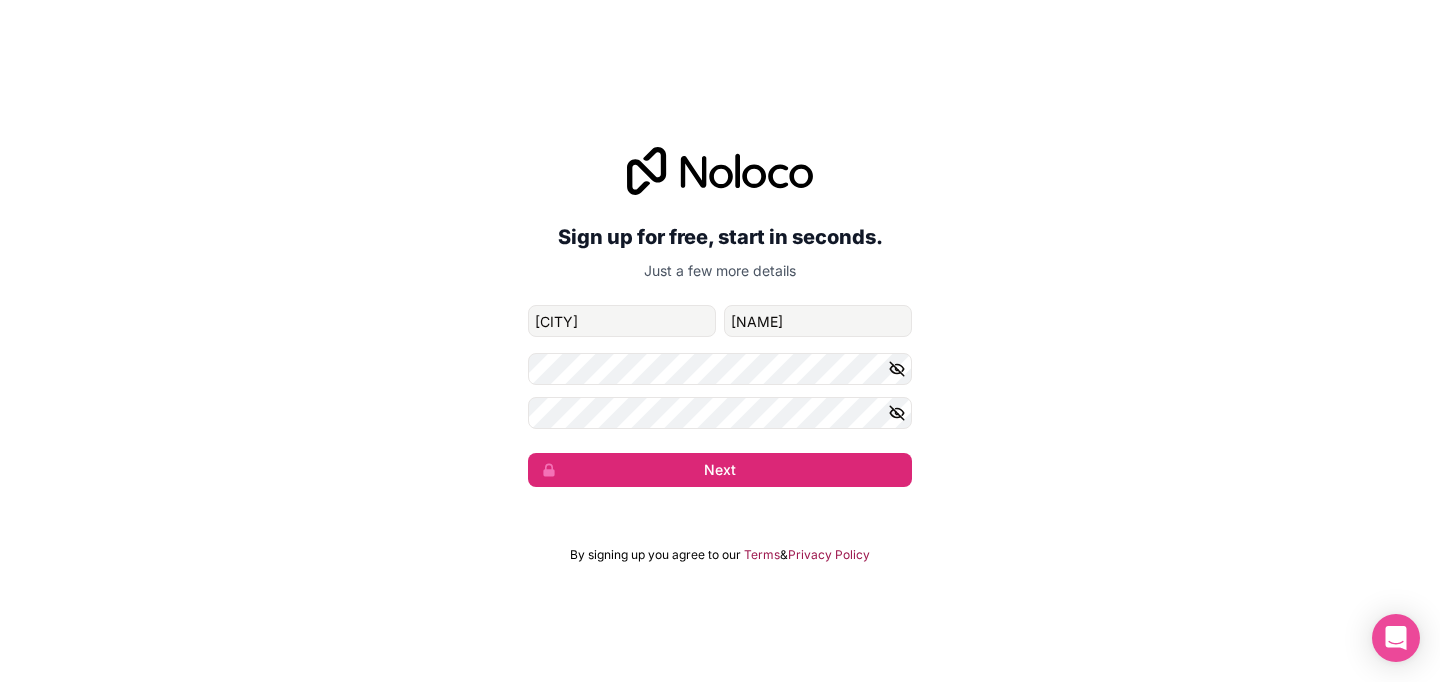 click 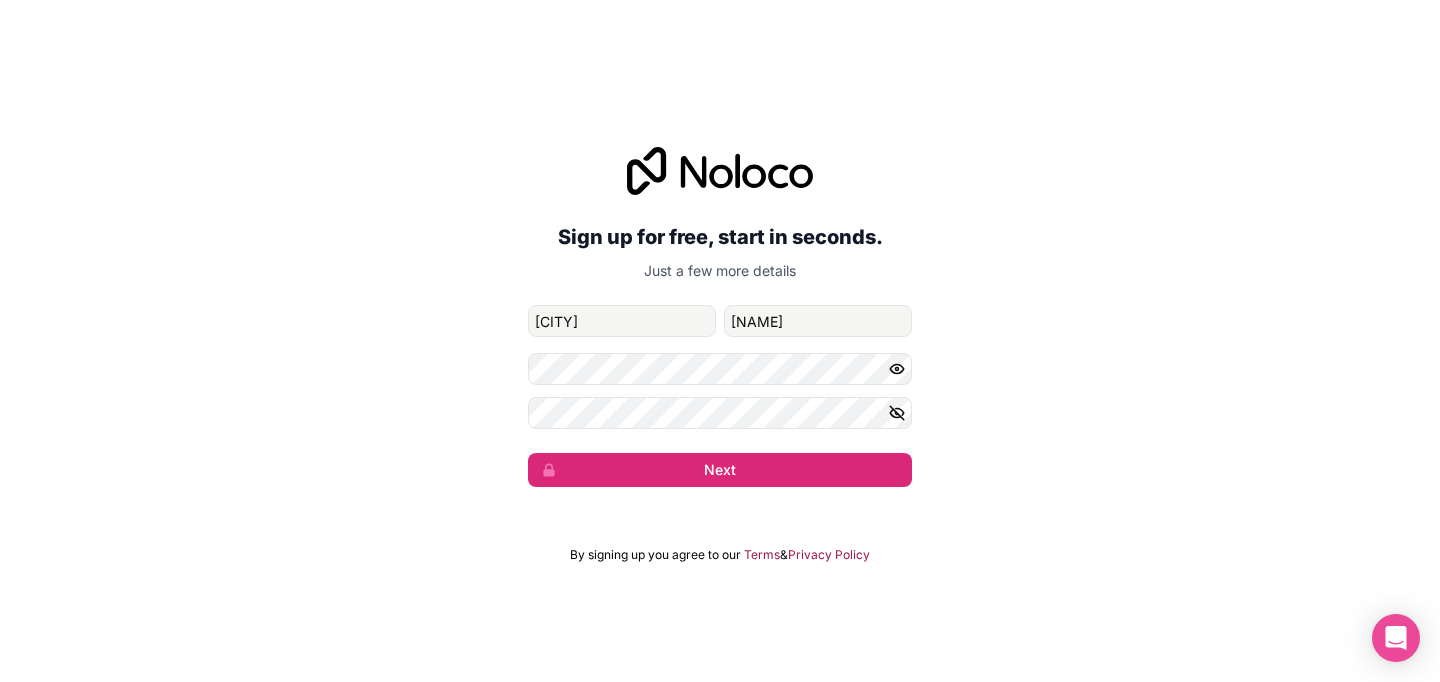 click at bounding box center (900, 413) 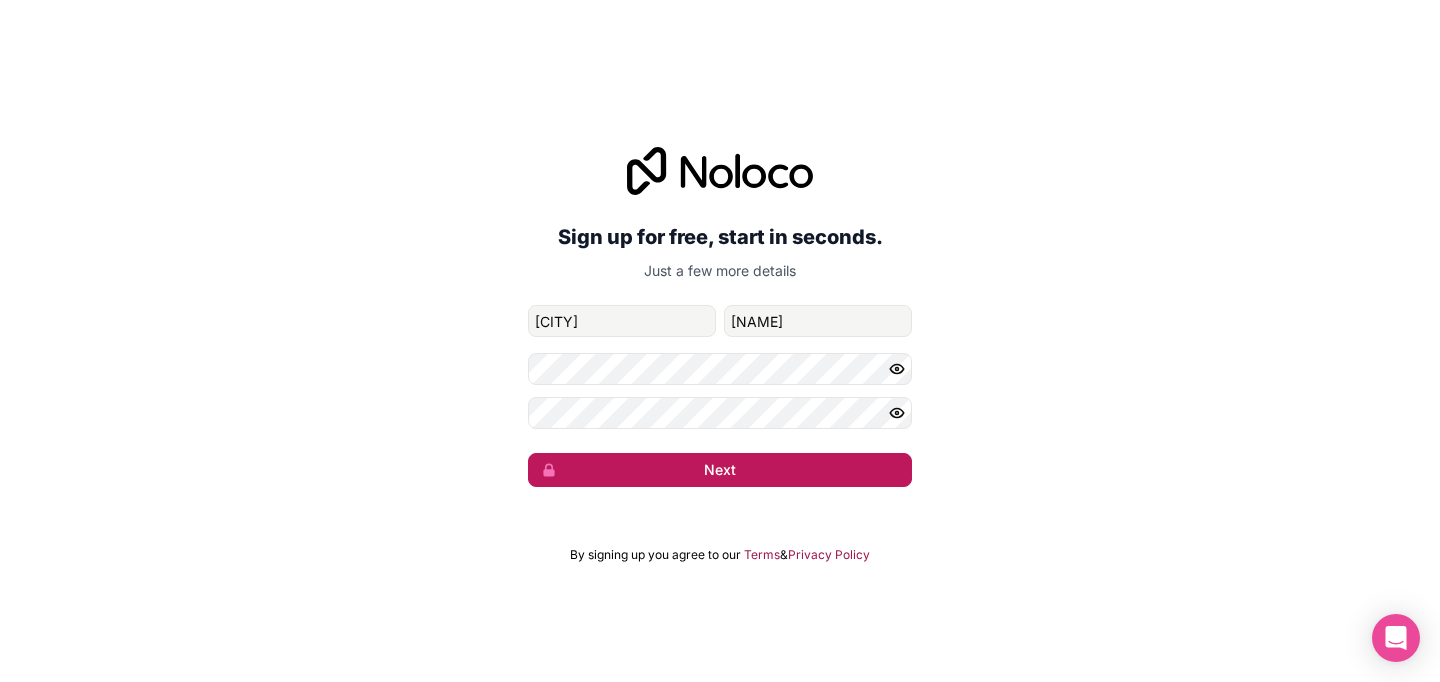 click on "Next" at bounding box center (720, 470) 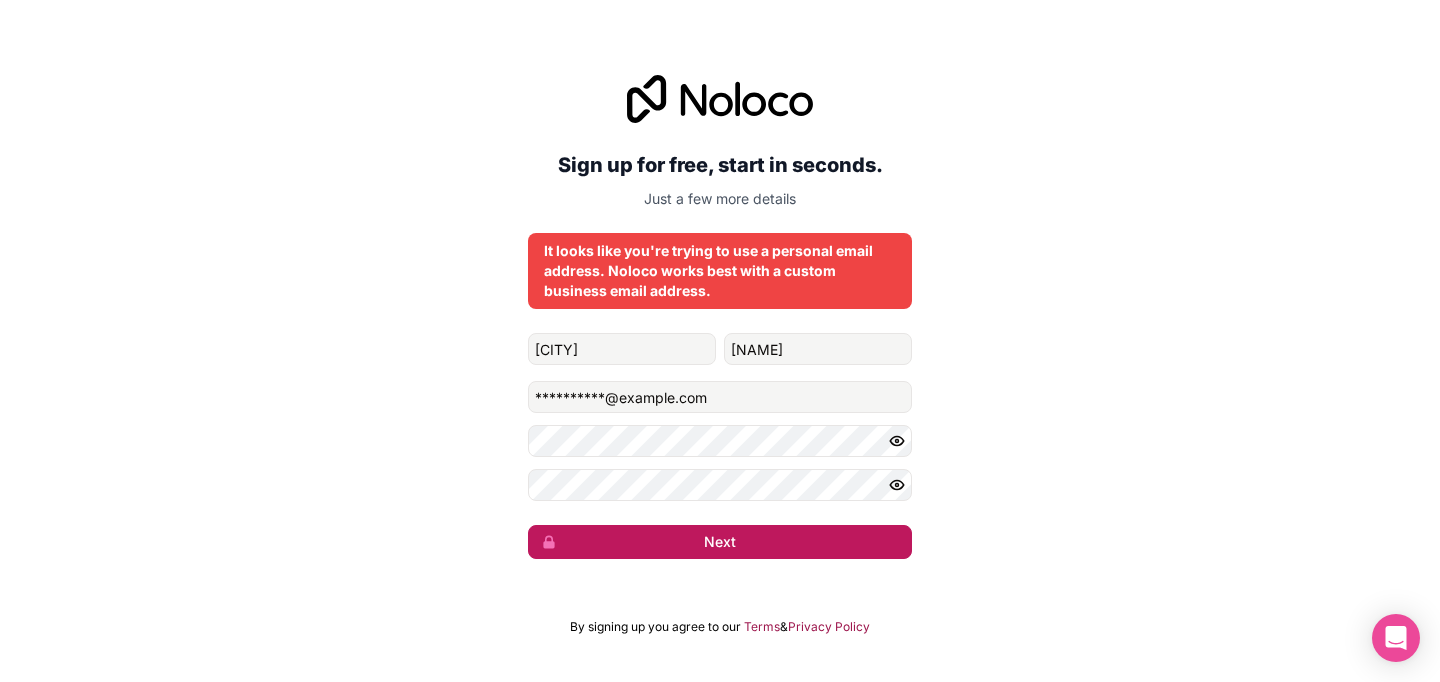 click on "Next" at bounding box center (720, 542) 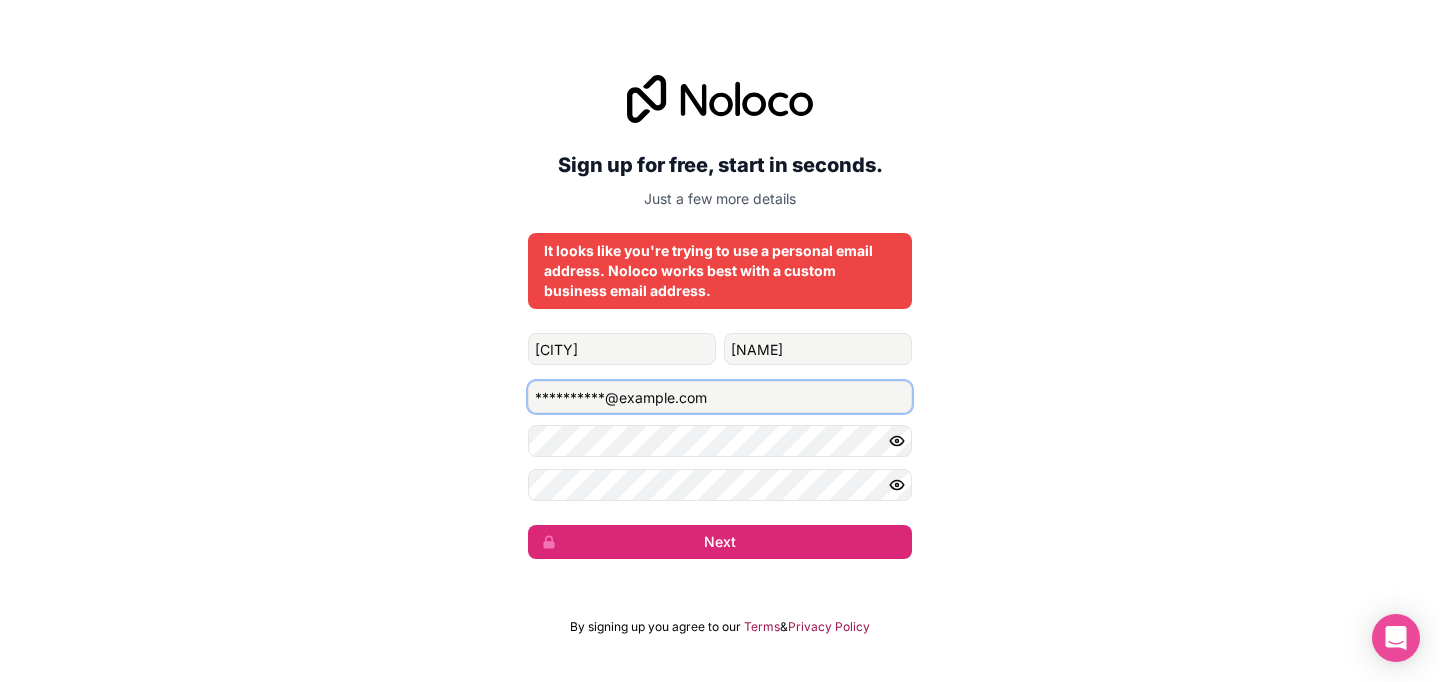 click on "majorbrief@gmail.com" at bounding box center (720, 397) 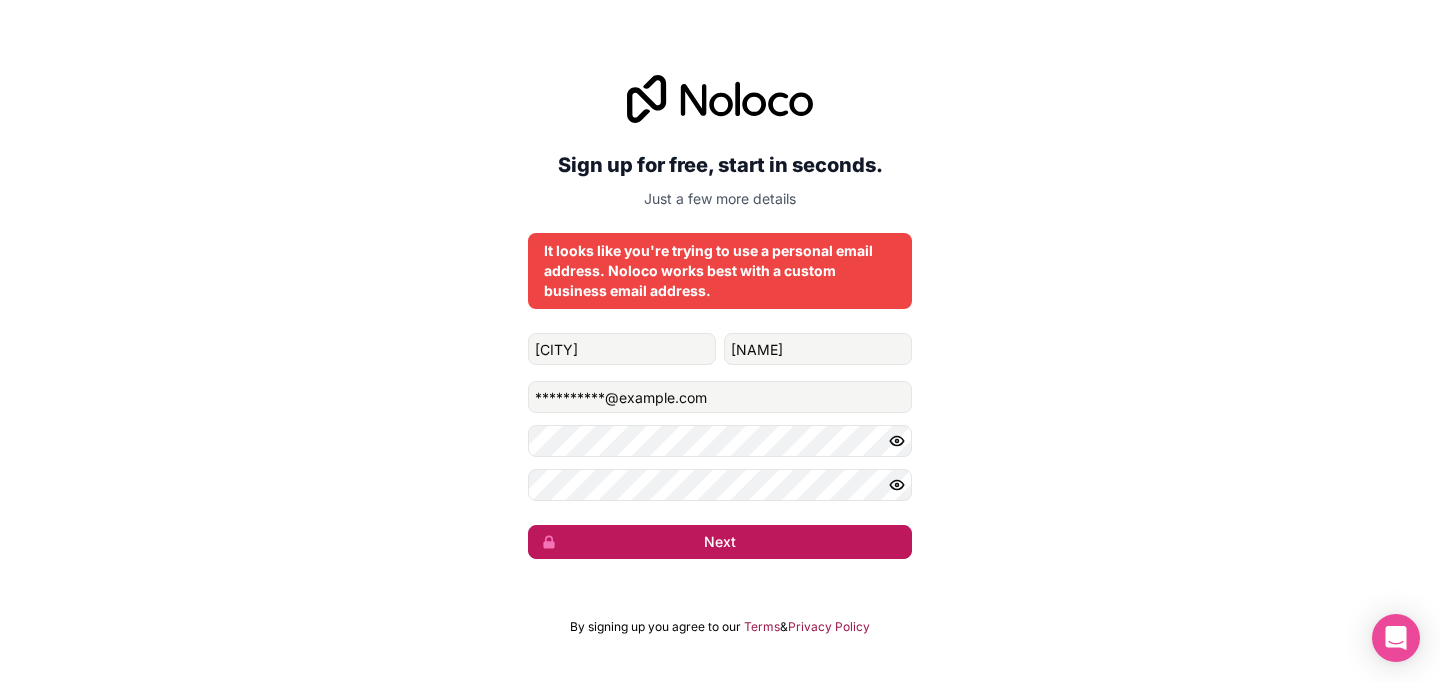 click on "Next" at bounding box center (720, 542) 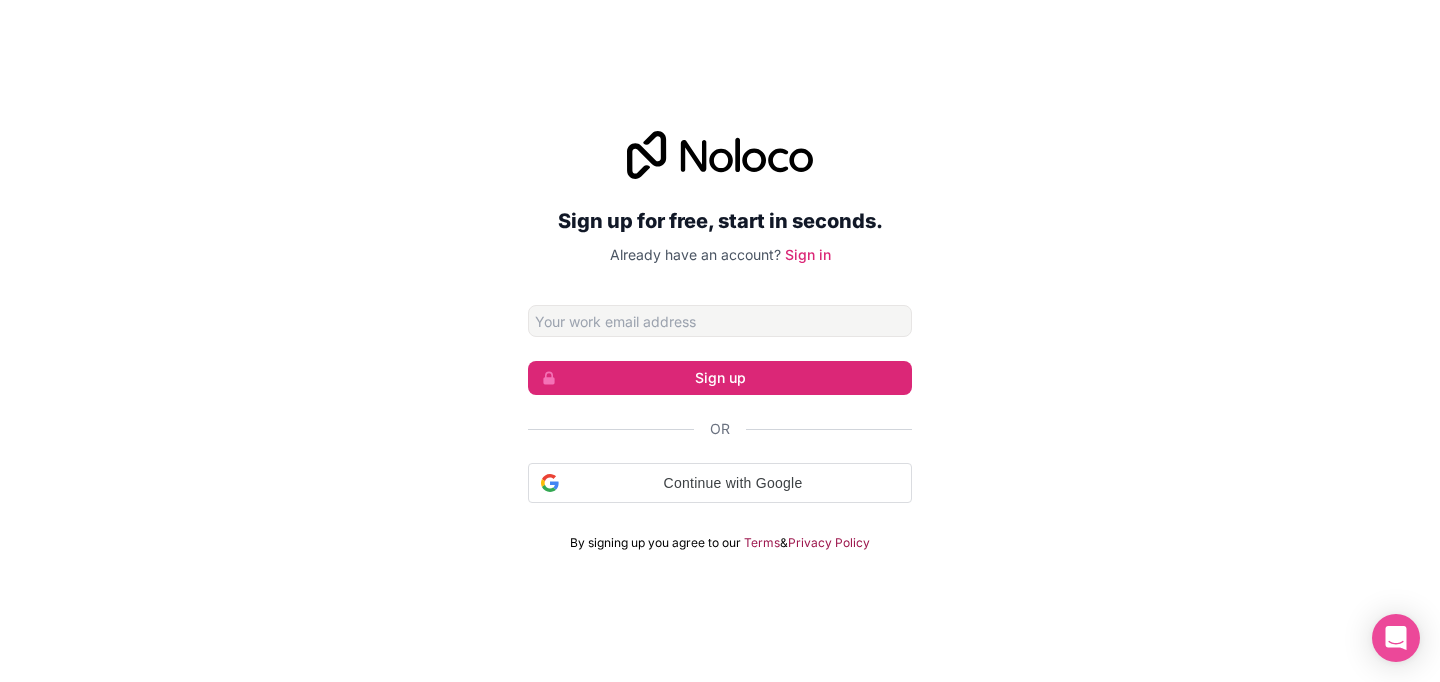 scroll, scrollTop: 0, scrollLeft: 0, axis: both 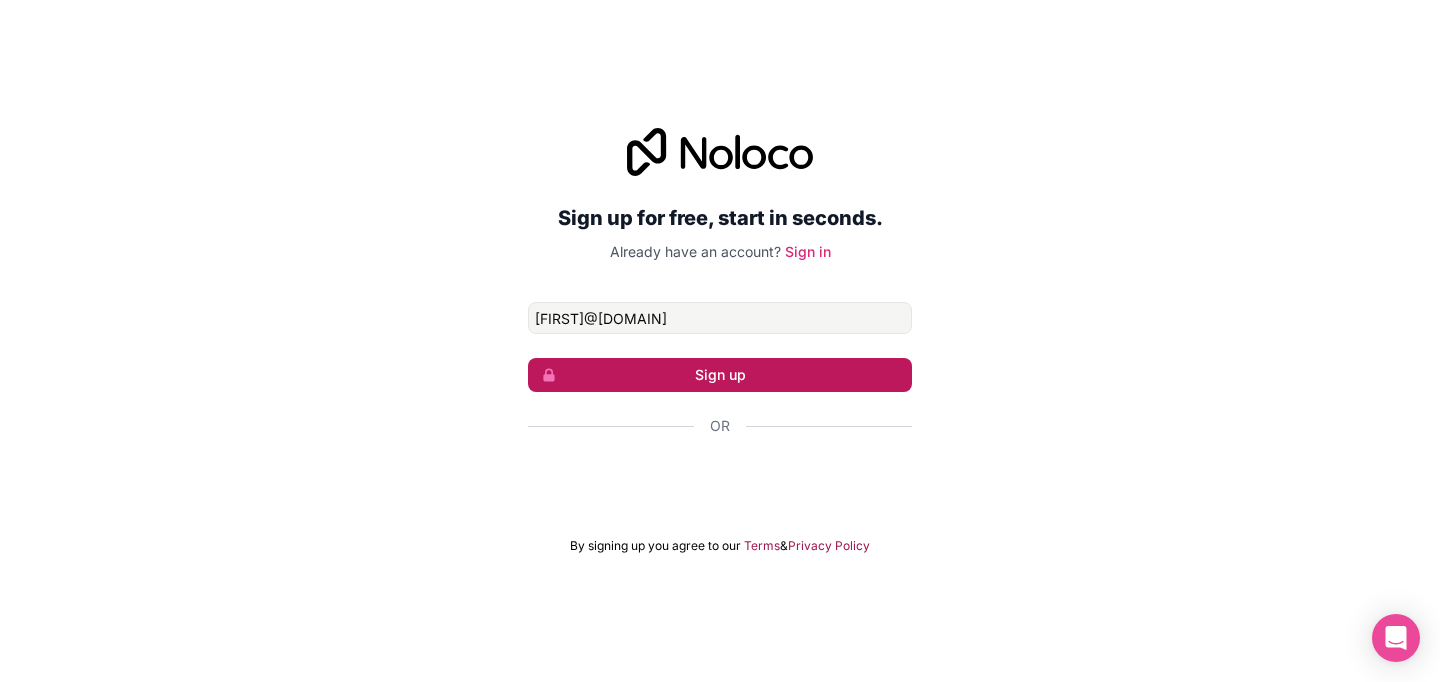 type on "[FIRST]@[DOMAIN]" 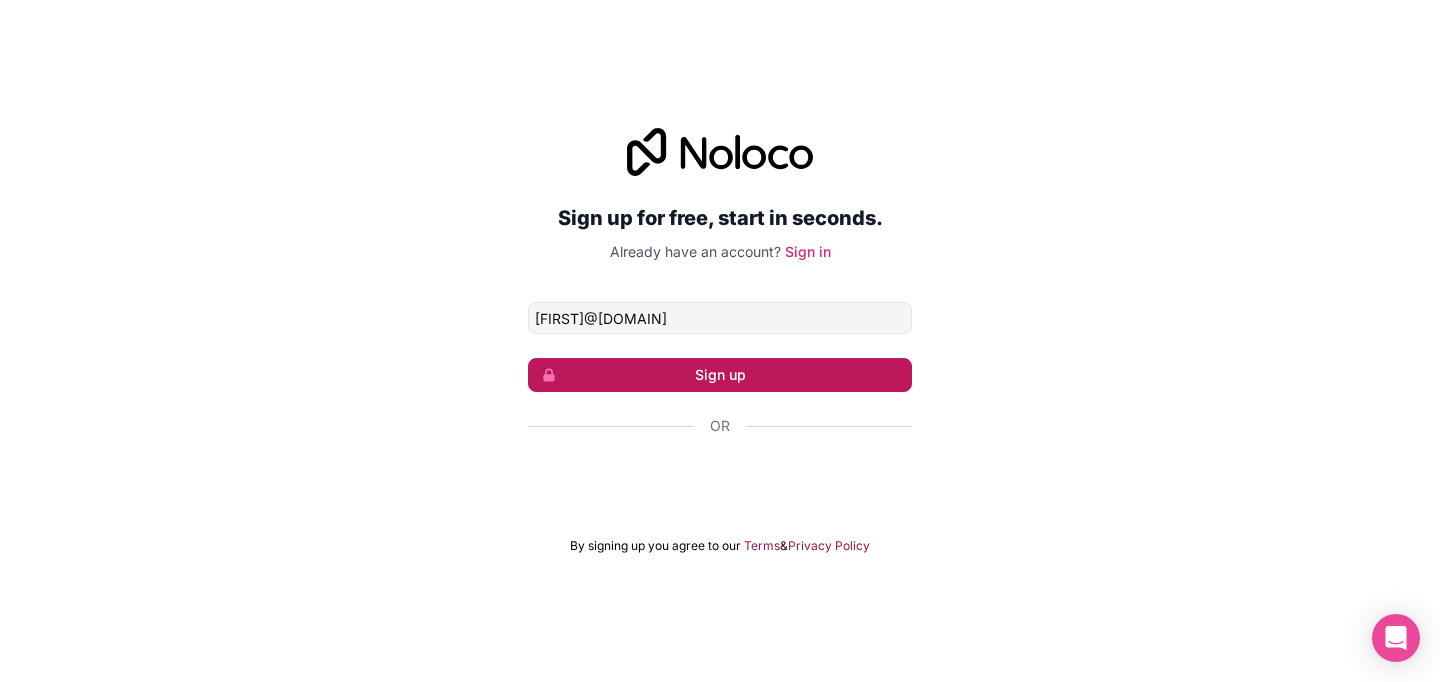 click on "Sign up" at bounding box center [720, 375] 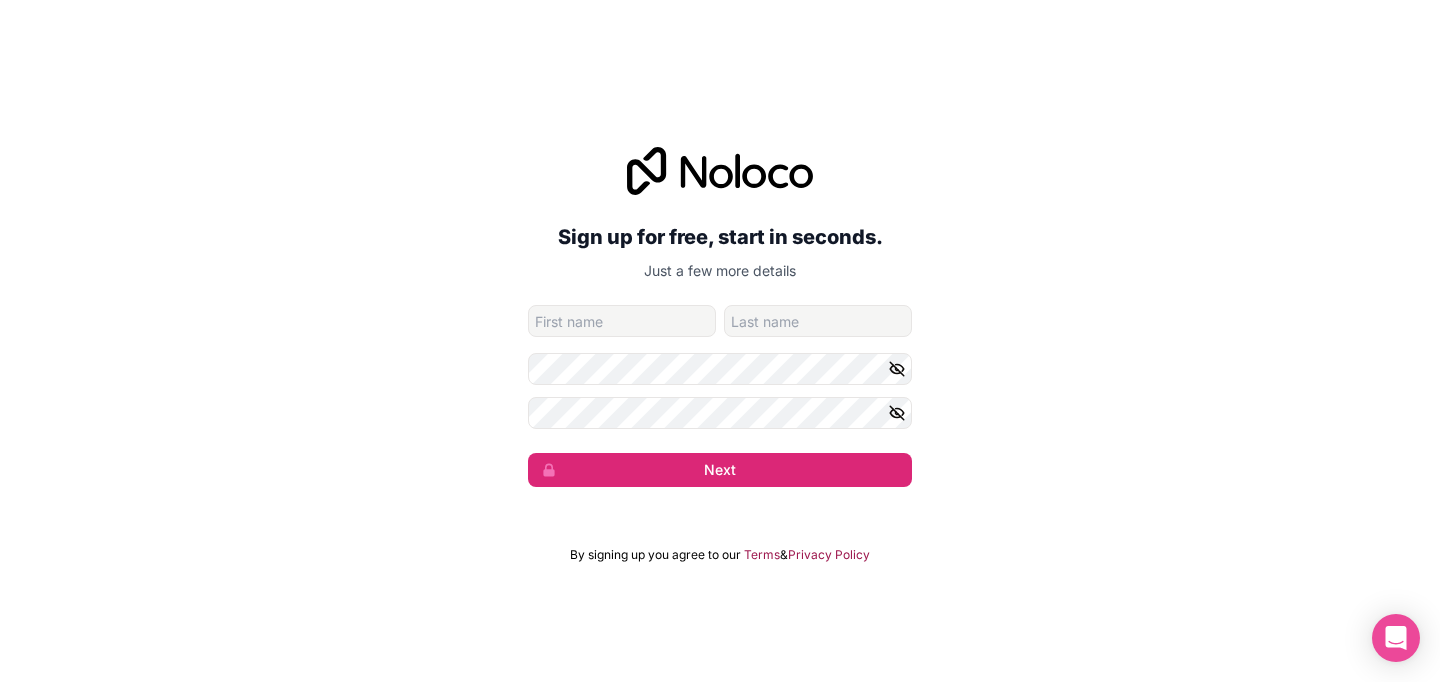 click at bounding box center [622, 321] 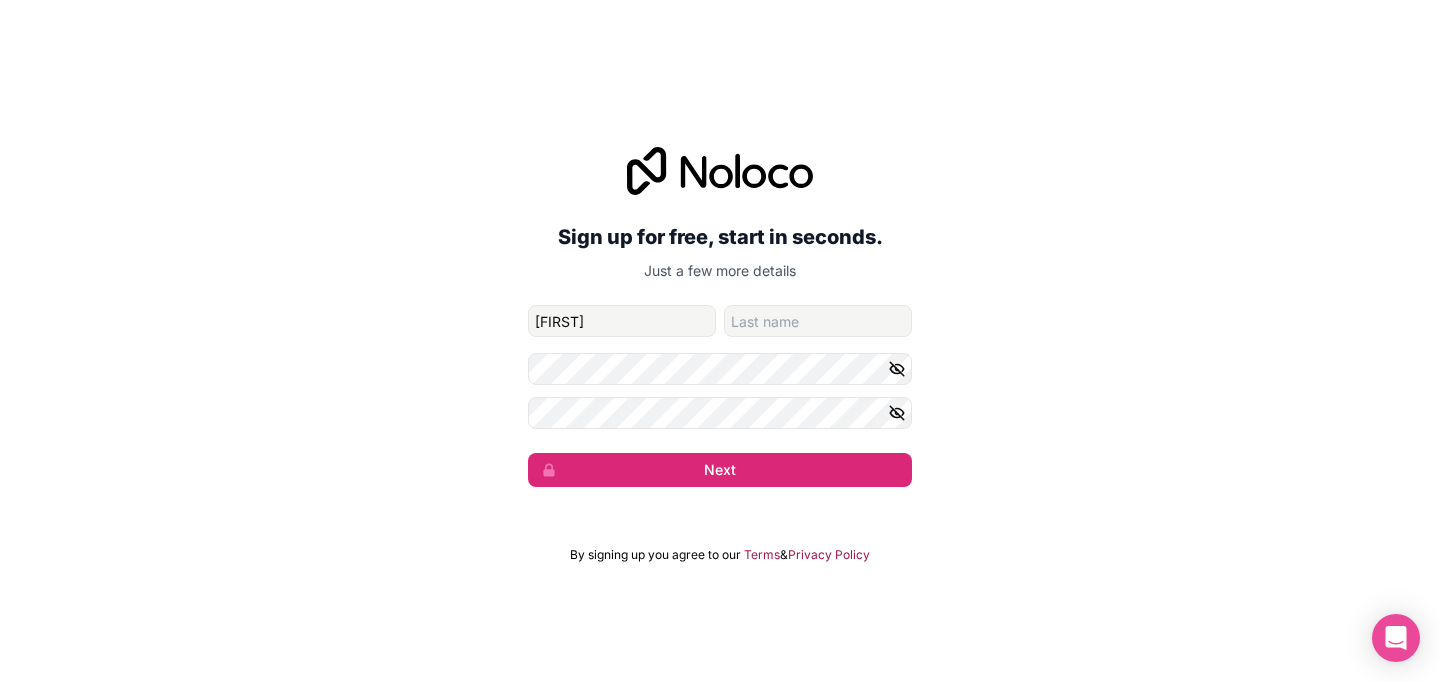 type on "[FIRST]" 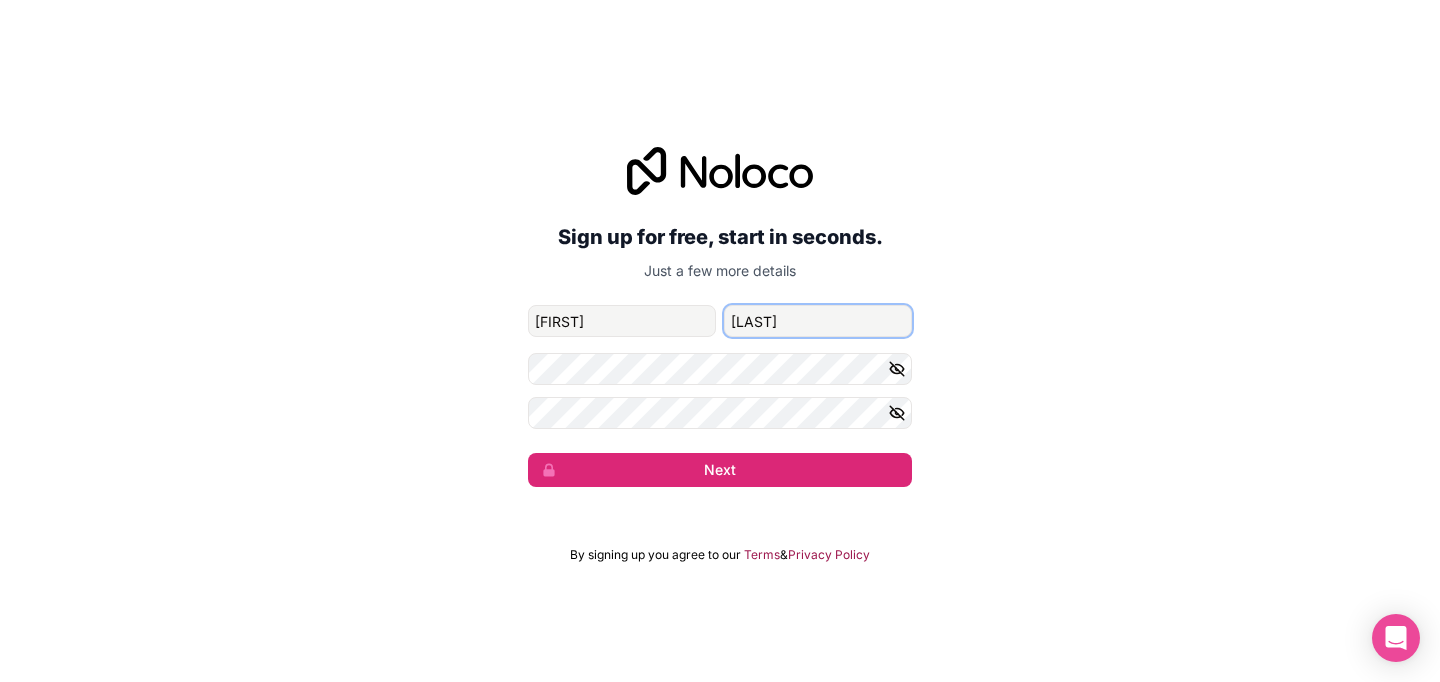 type on "[LAST]" 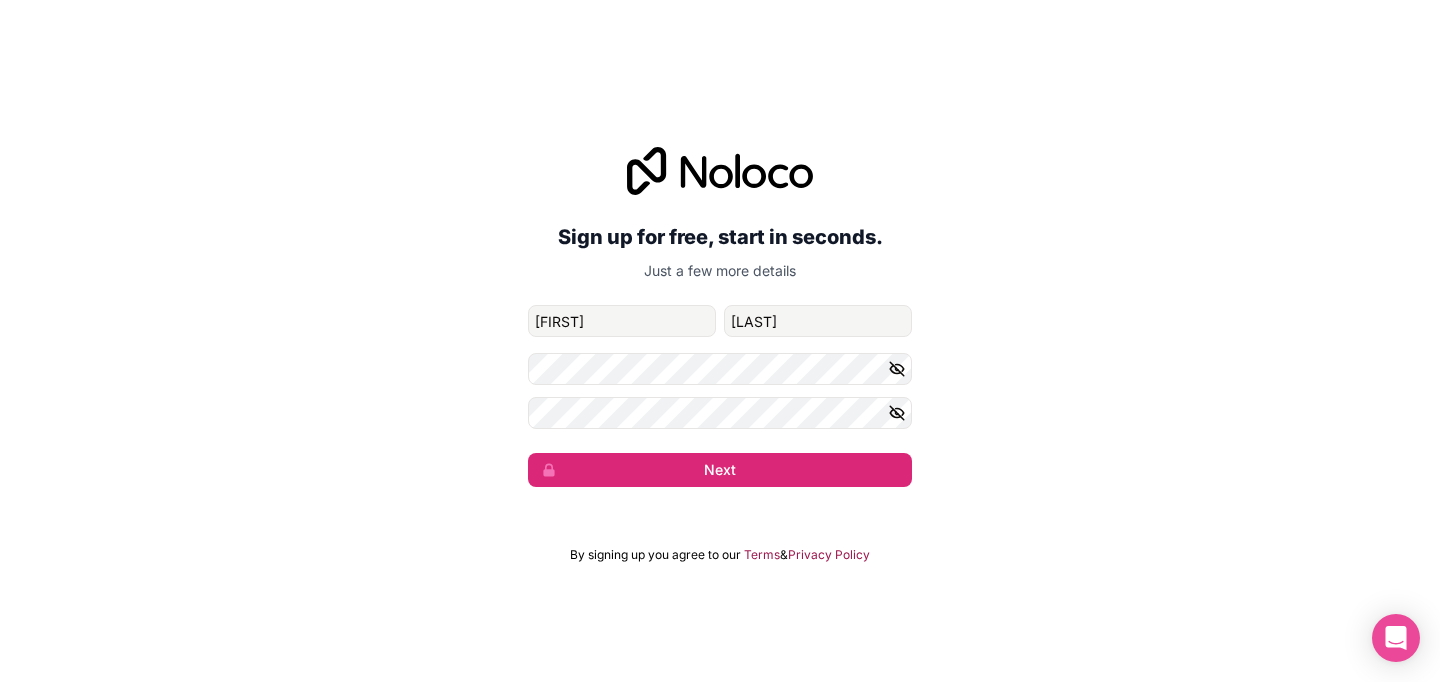 click 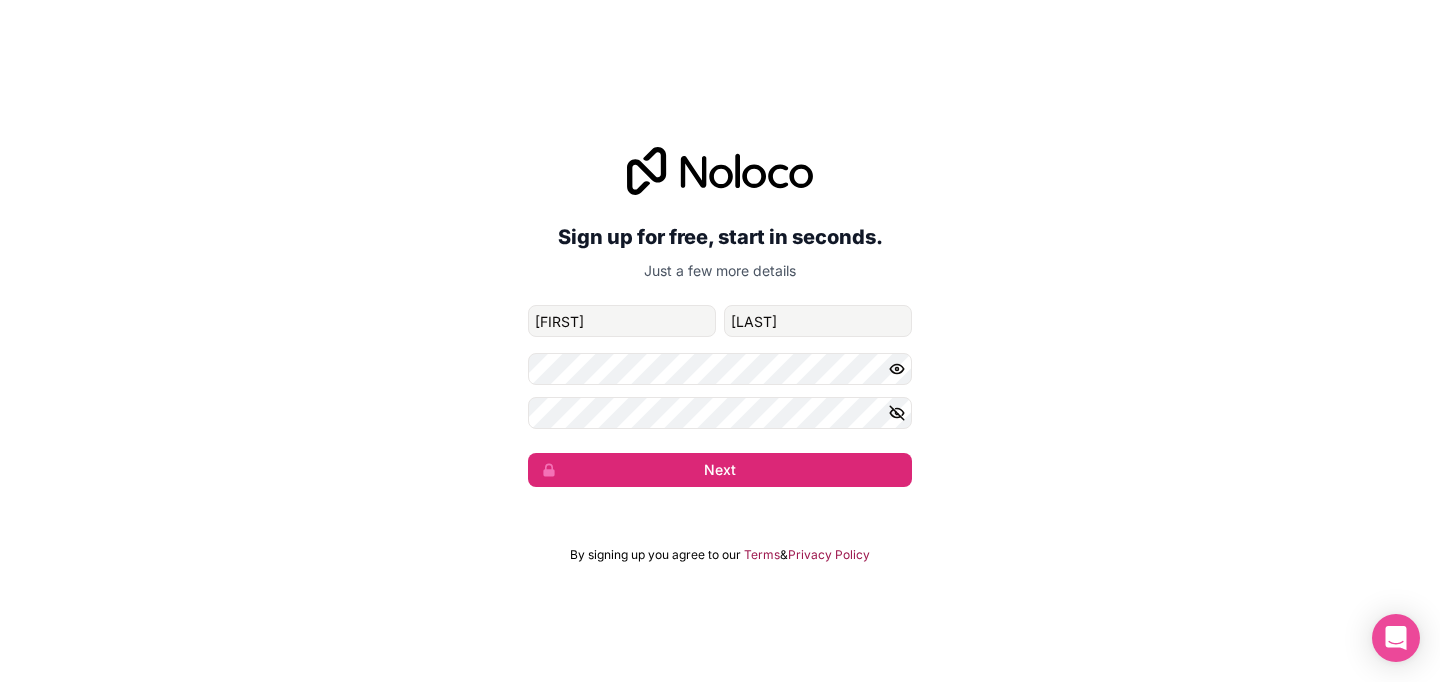 click 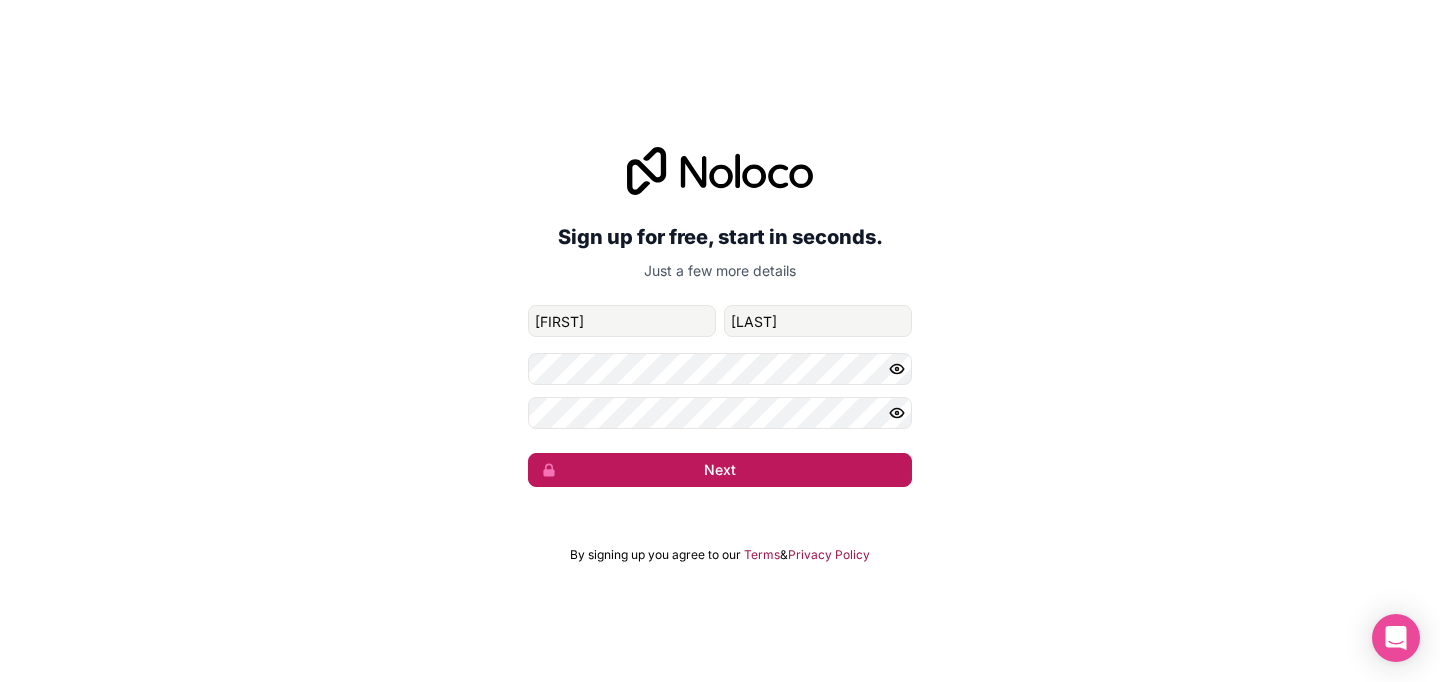 click on "Next" at bounding box center (720, 470) 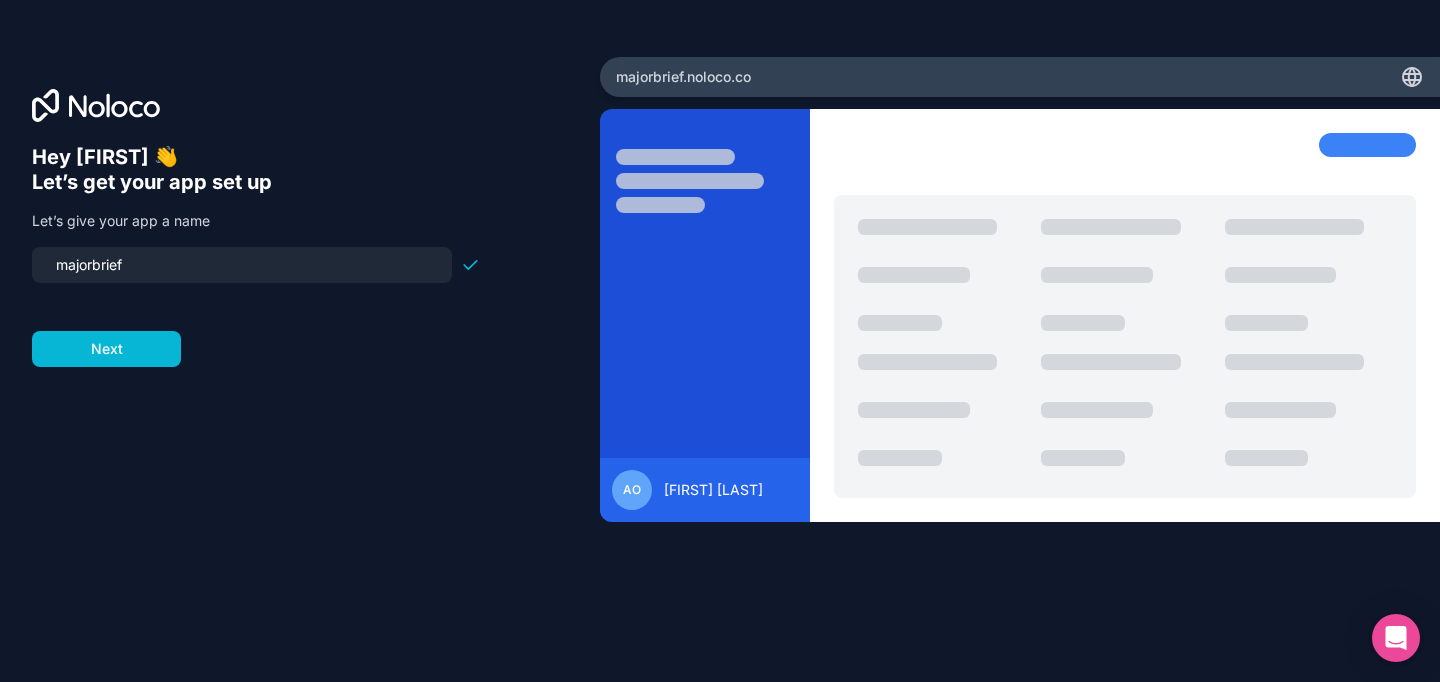 click on "majorbrief" at bounding box center (242, 265) 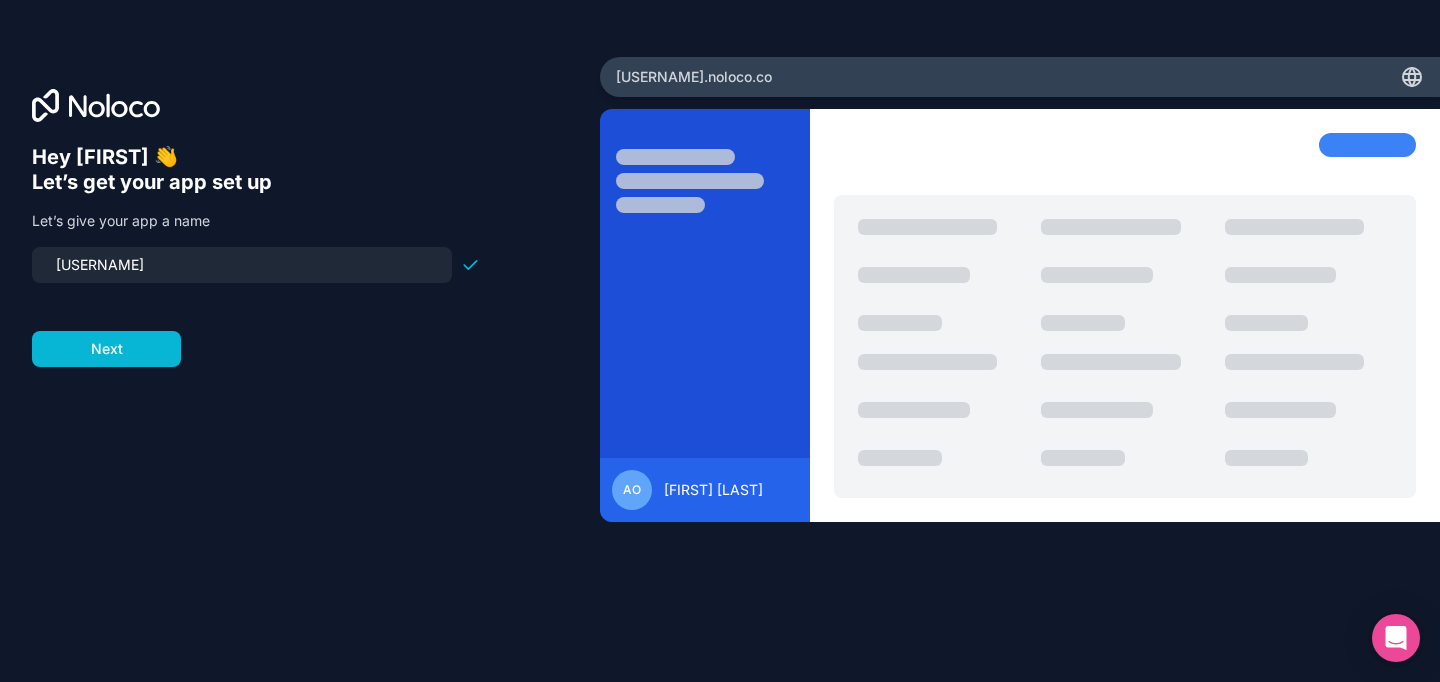 type on "majorbrief" 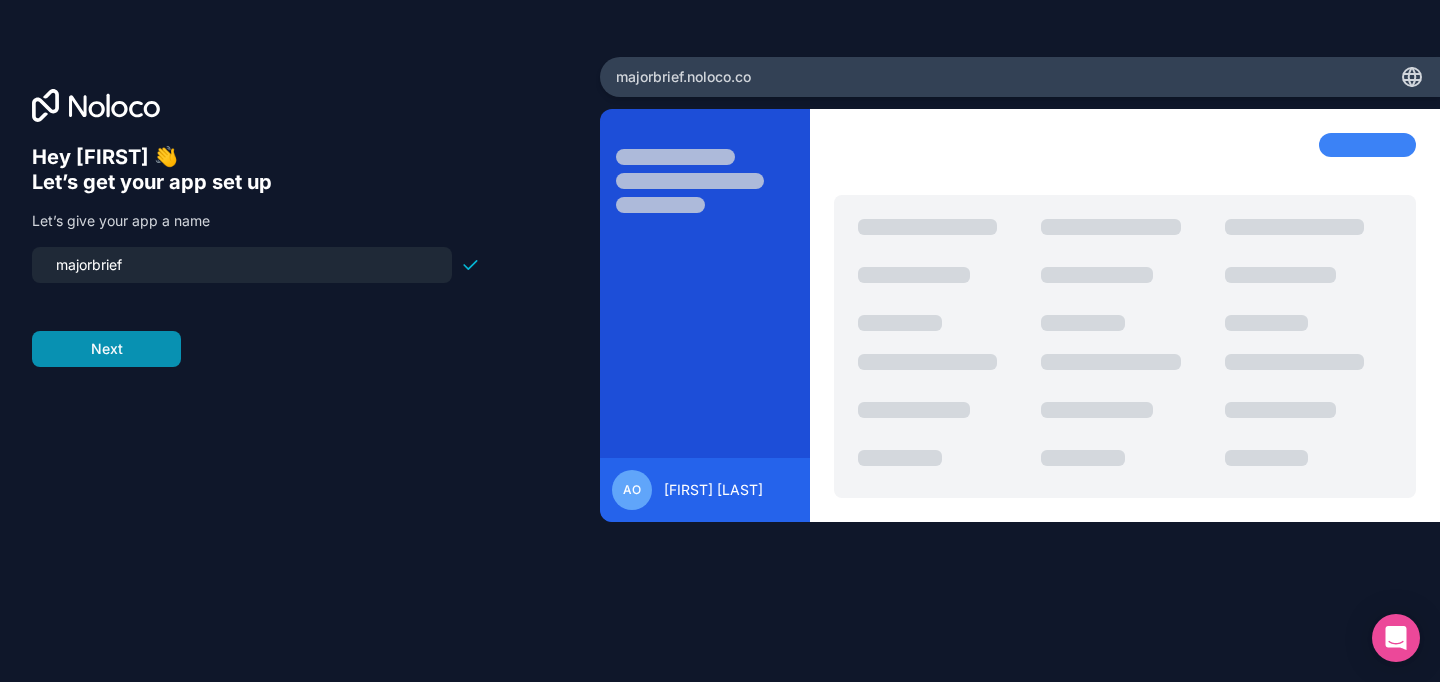 click on "Next" at bounding box center [106, 349] 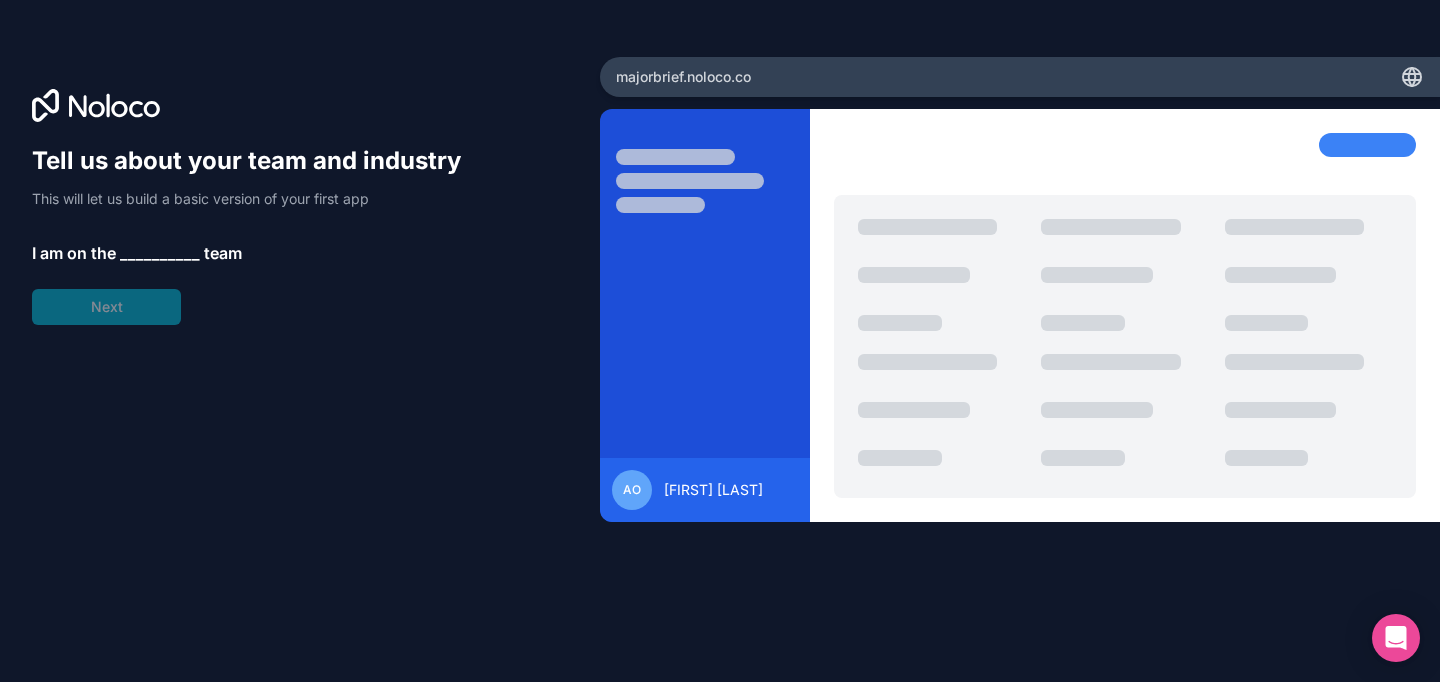 click on "__________" at bounding box center (160, 253) 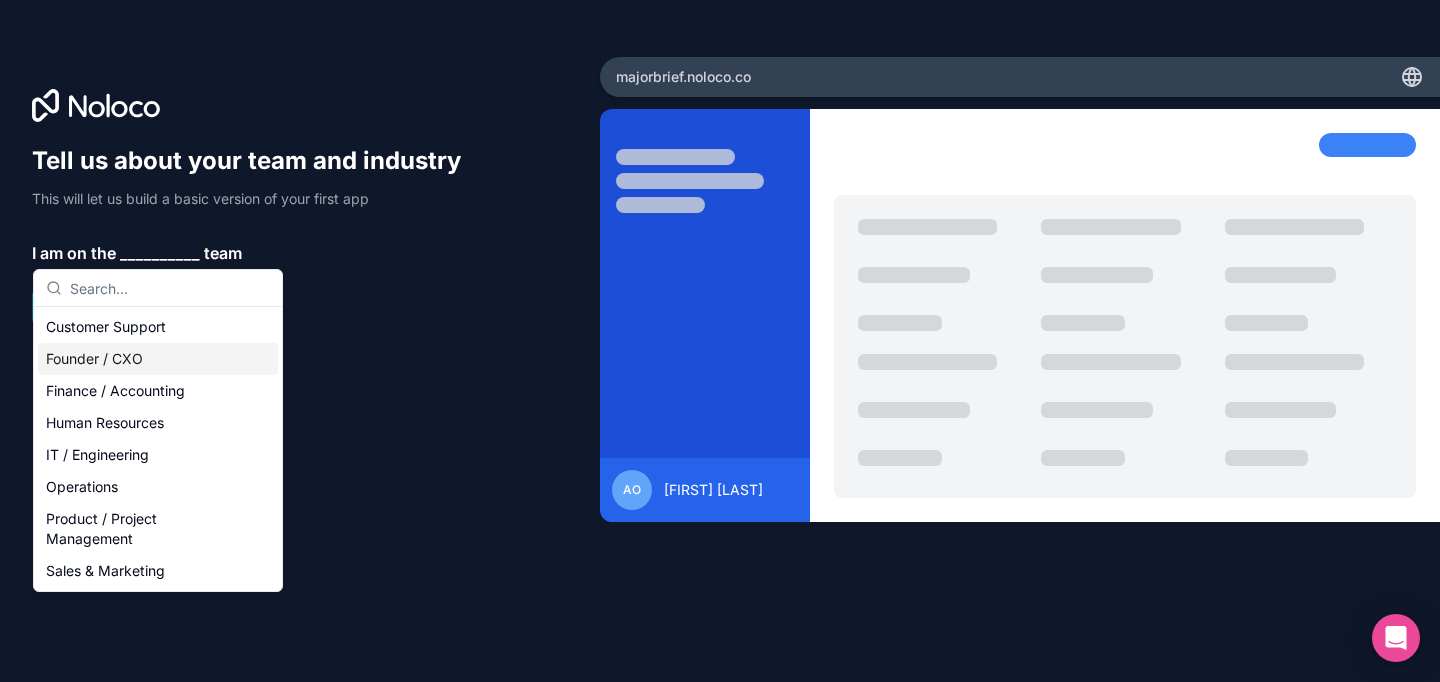 click on "Founder / CXO" at bounding box center [158, 359] 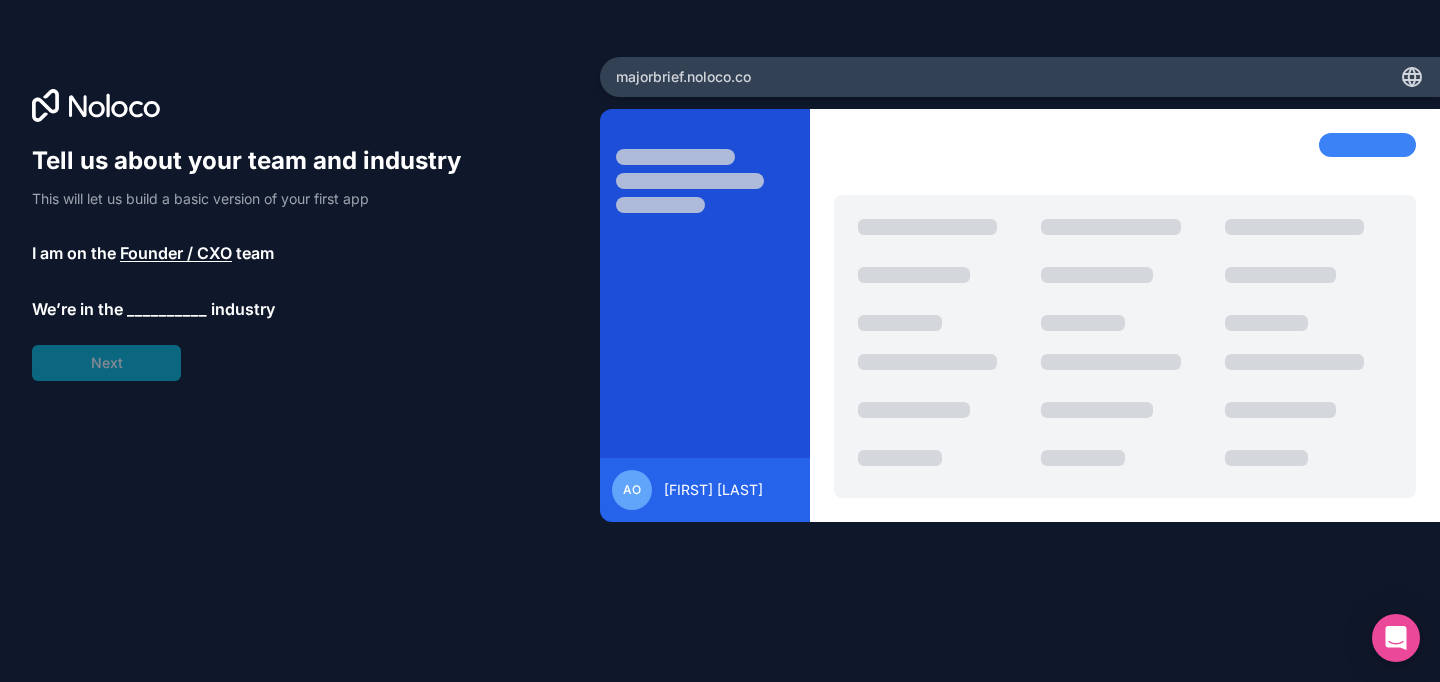 click on "__________" at bounding box center [167, 309] 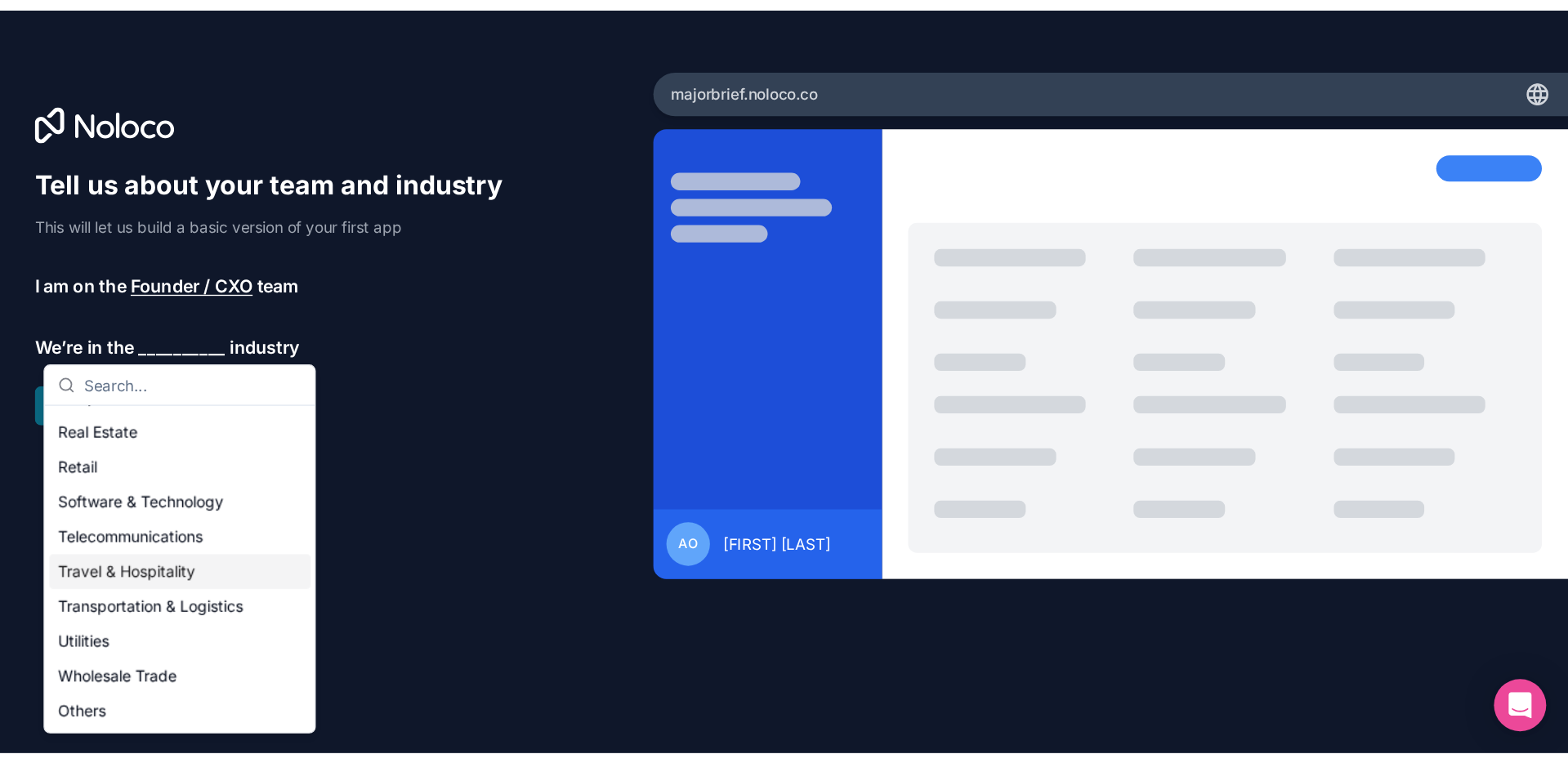 scroll, scrollTop: 294, scrollLeft: 0, axis: vertical 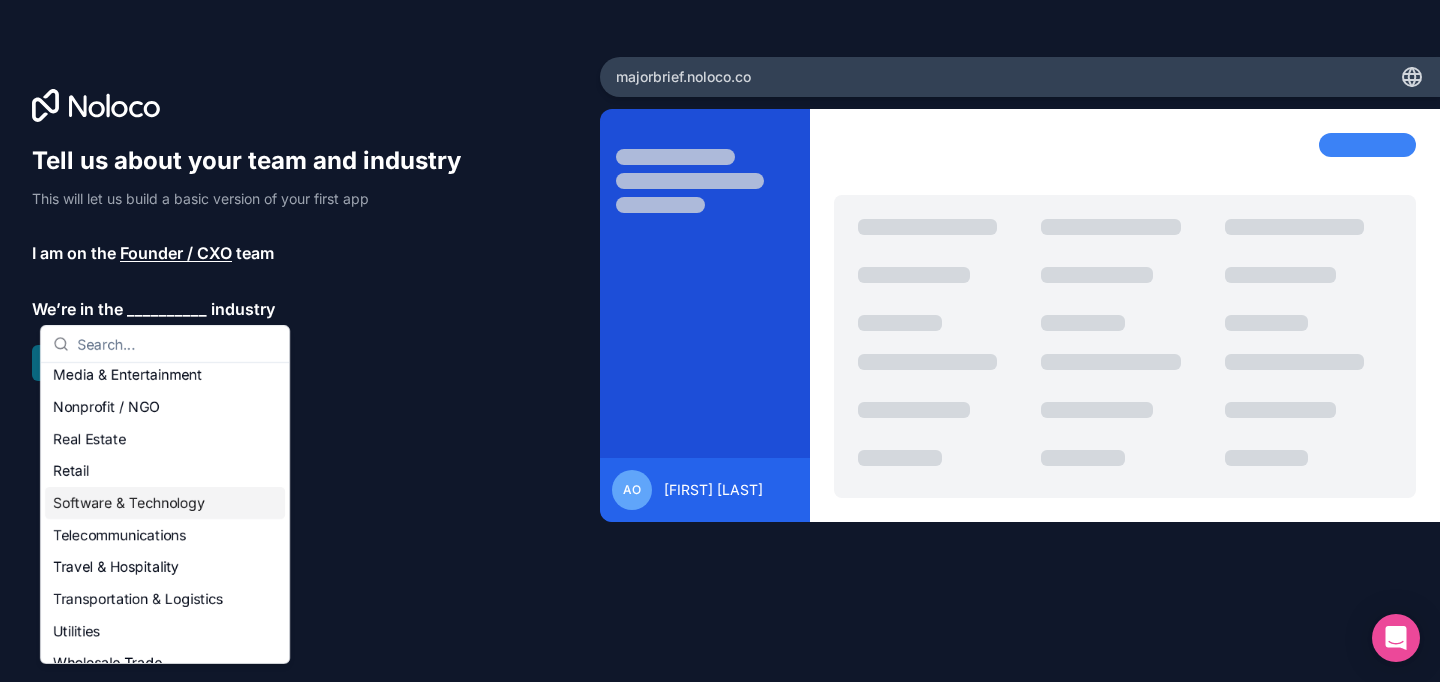 click on "Software & Technology" at bounding box center (165, 503) 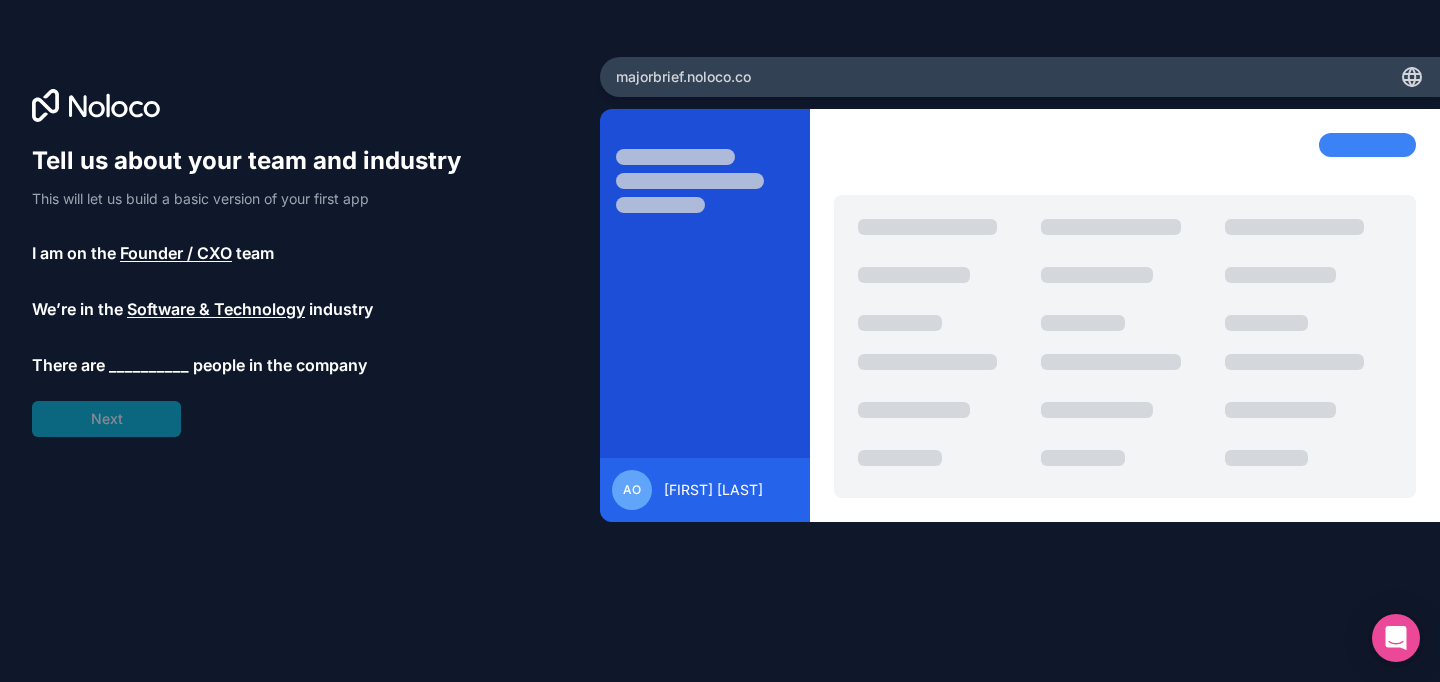click on "__________" at bounding box center [149, 365] 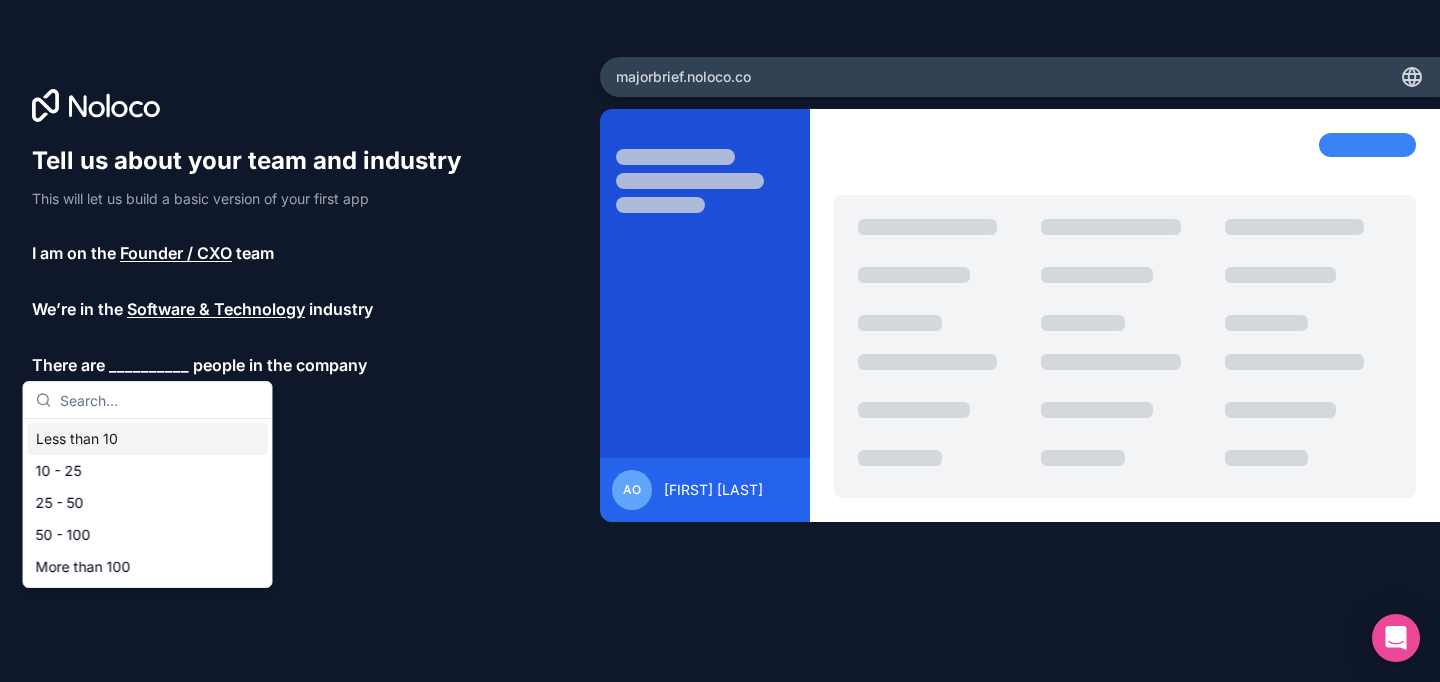 click on "Less than 10" at bounding box center [148, 439] 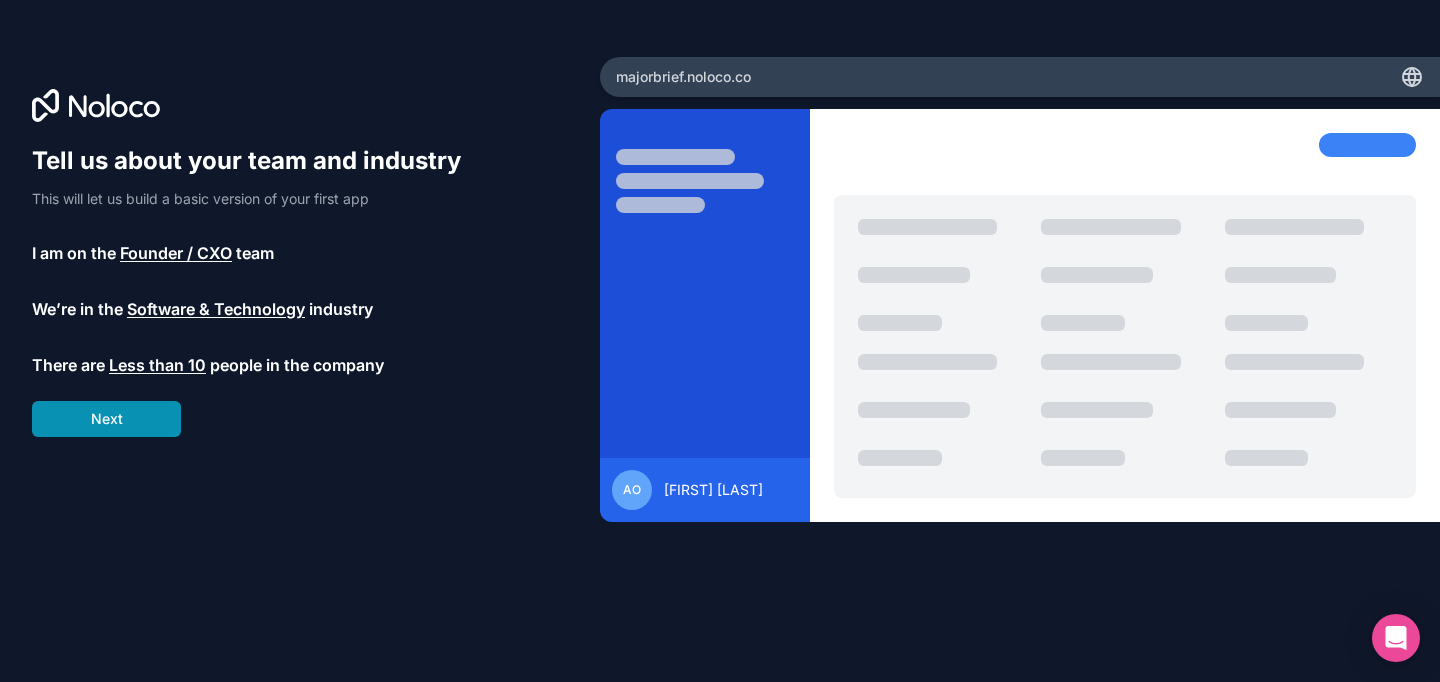 click on "Next" at bounding box center [106, 419] 